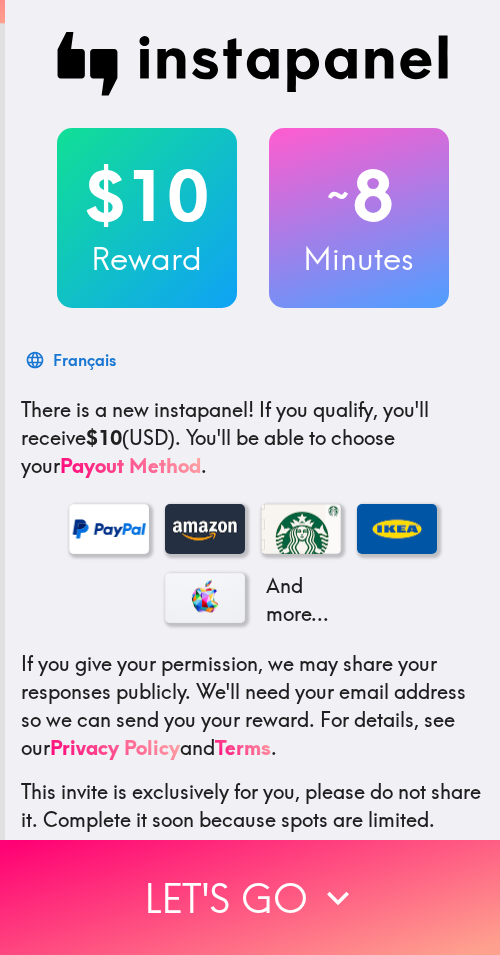 scroll, scrollTop: 0, scrollLeft: 0, axis: both 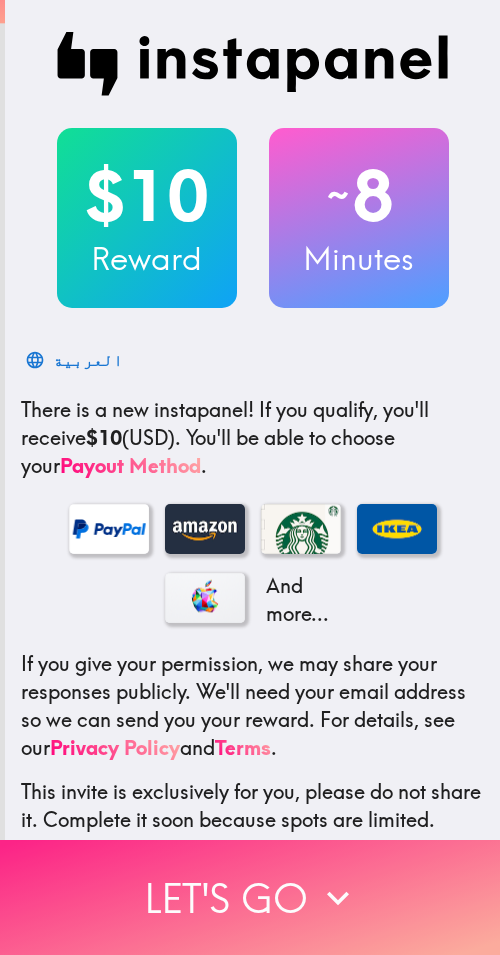 click 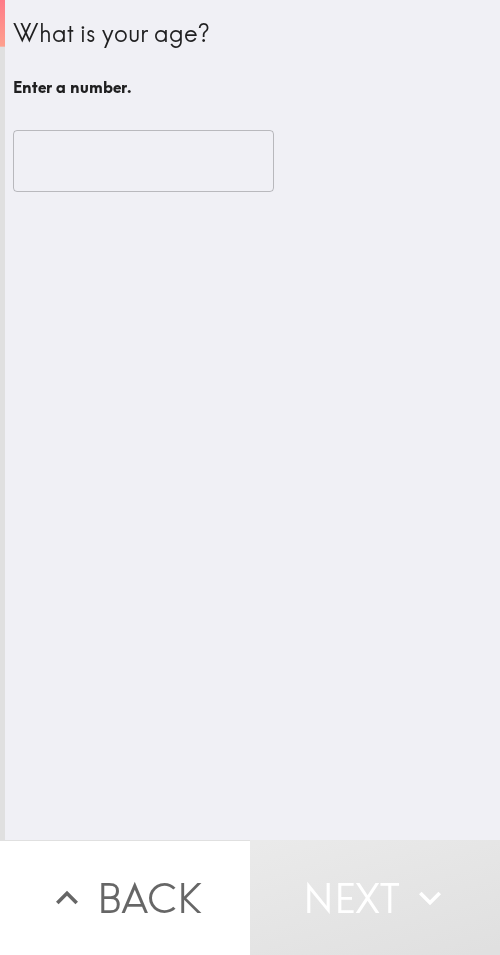 click at bounding box center [143, 161] 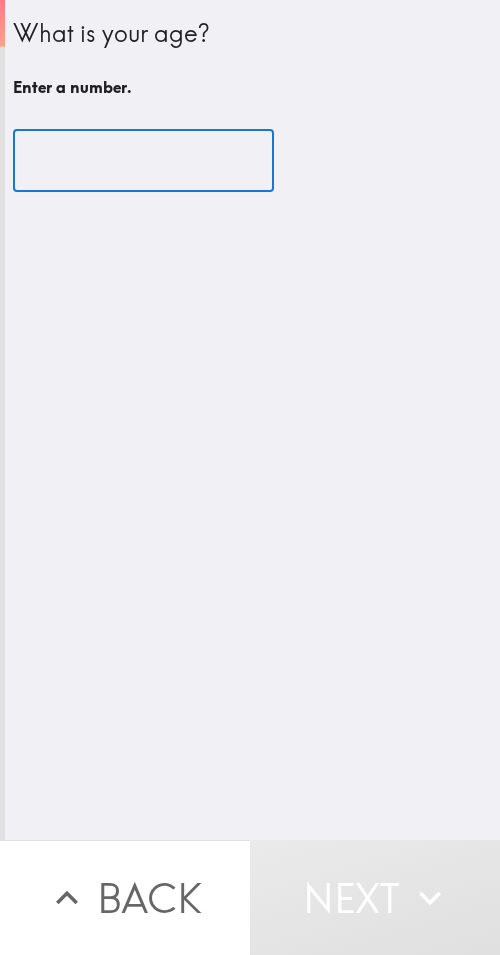 paste on "35" 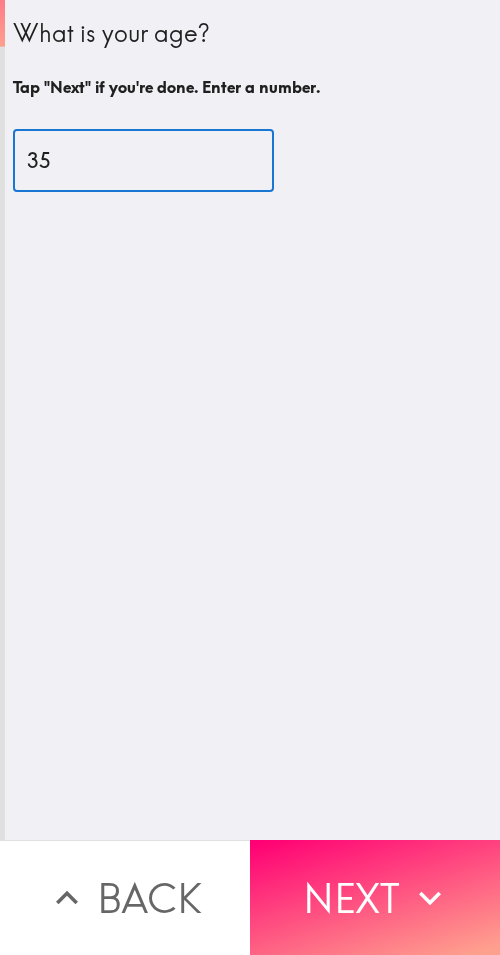 type on "35" 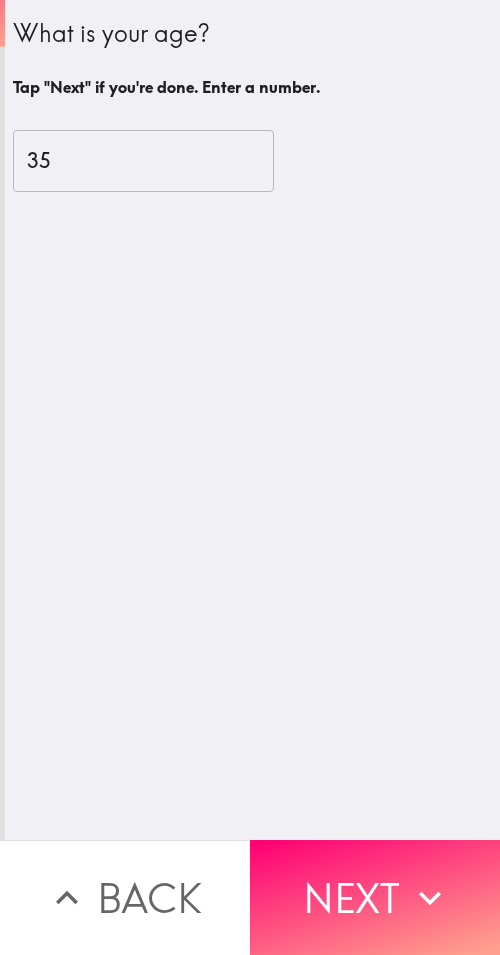 click on "Next" at bounding box center [375, 897] 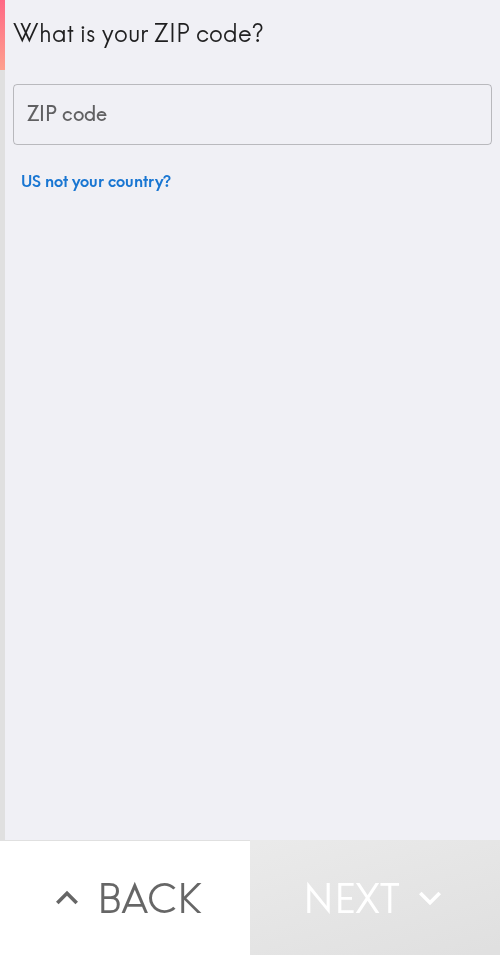 click on "What is your ZIP code? ZIP code ZIP code US not your country?" at bounding box center (252, 420) 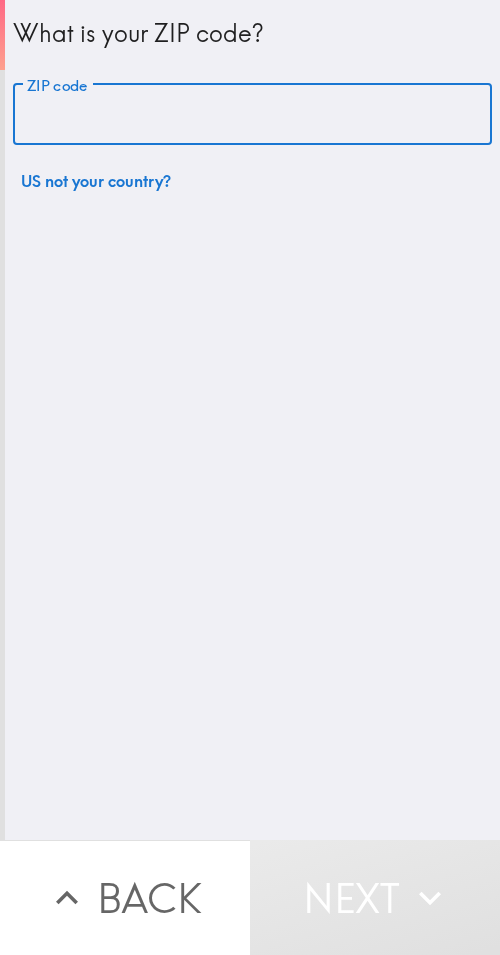 click on "ZIP code" at bounding box center [252, 115] 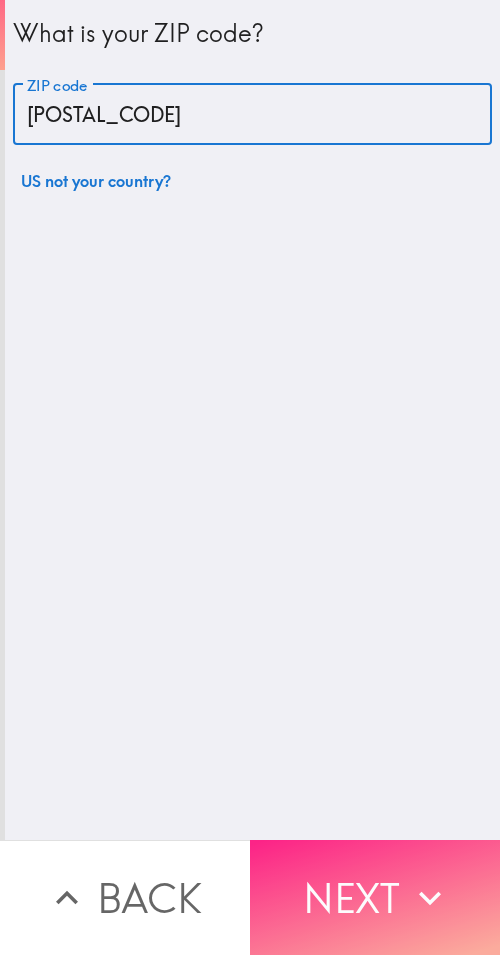 type on "32801" 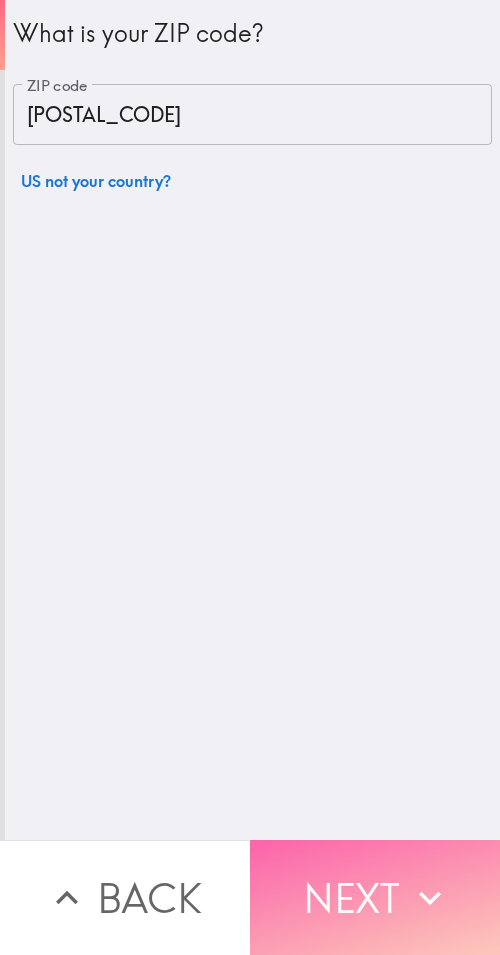 click on "Next" at bounding box center [375, 897] 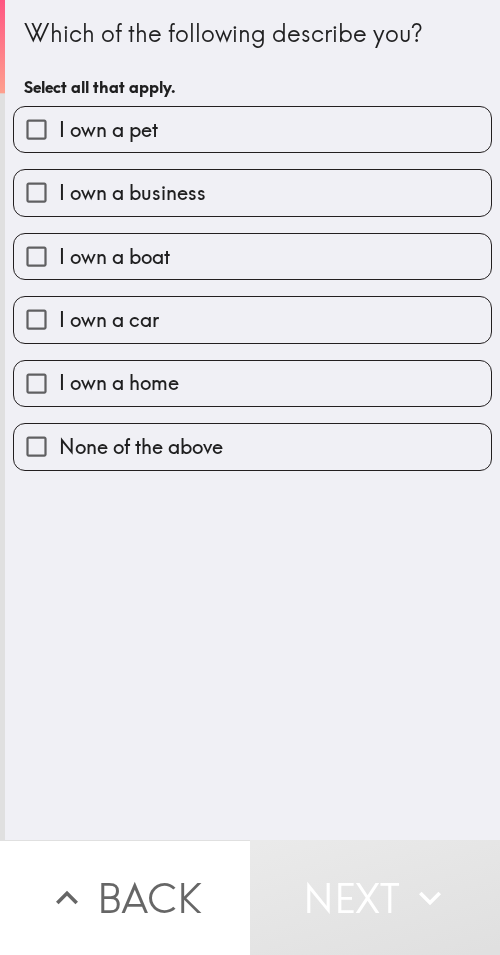 drag, startPoint x: 272, startPoint y: 196, endPoint x: 499, endPoint y: 219, distance: 228.16222 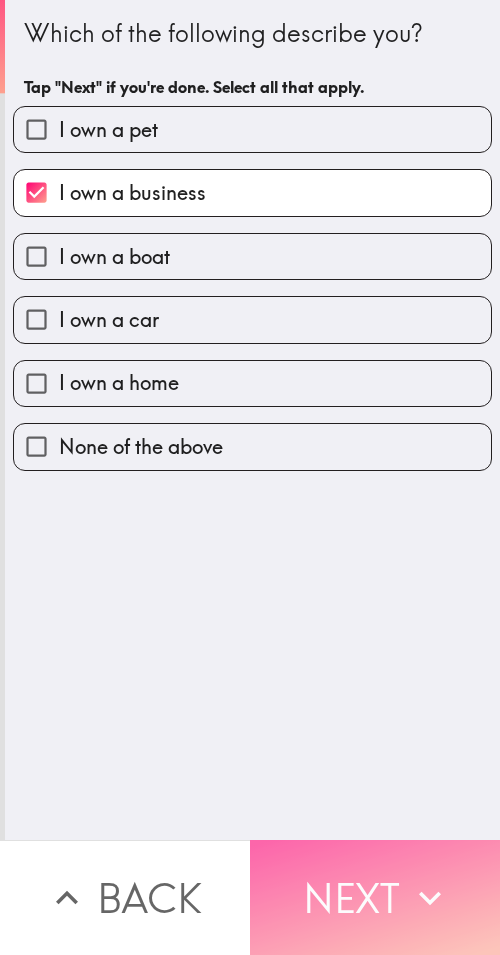 click 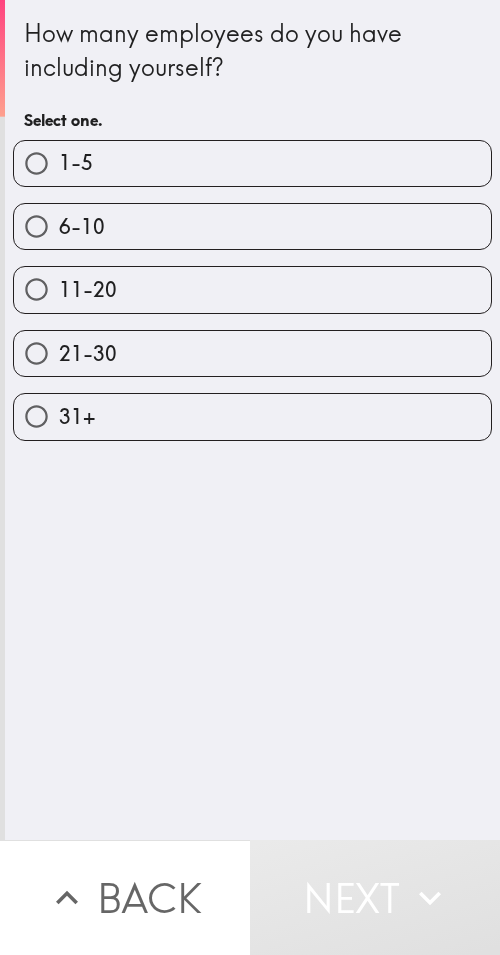 drag, startPoint x: 350, startPoint y: 161, endPoint x: 497, endPoint y: 181, distance: 148.35431 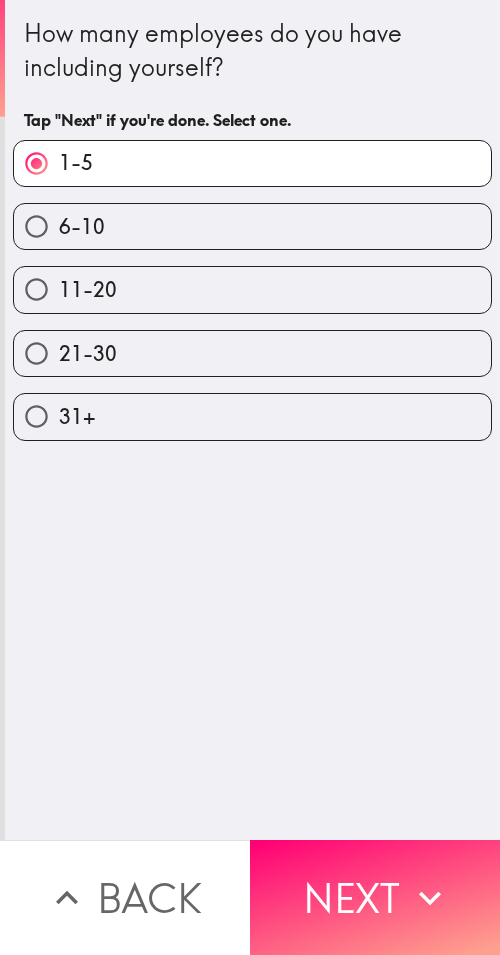 click 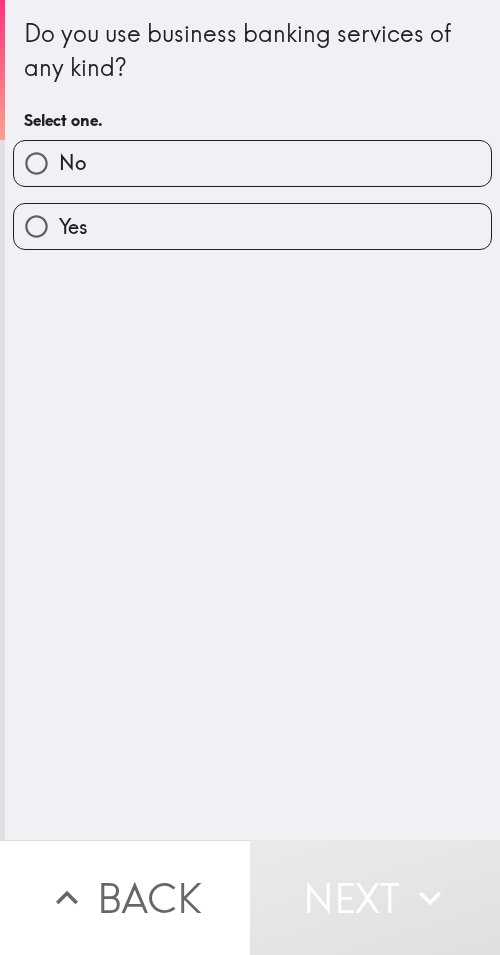 drag, startPoint x: 224, startPoint y: 227, endPoint x: 470, endPoint y: 256, distance: 247.70345 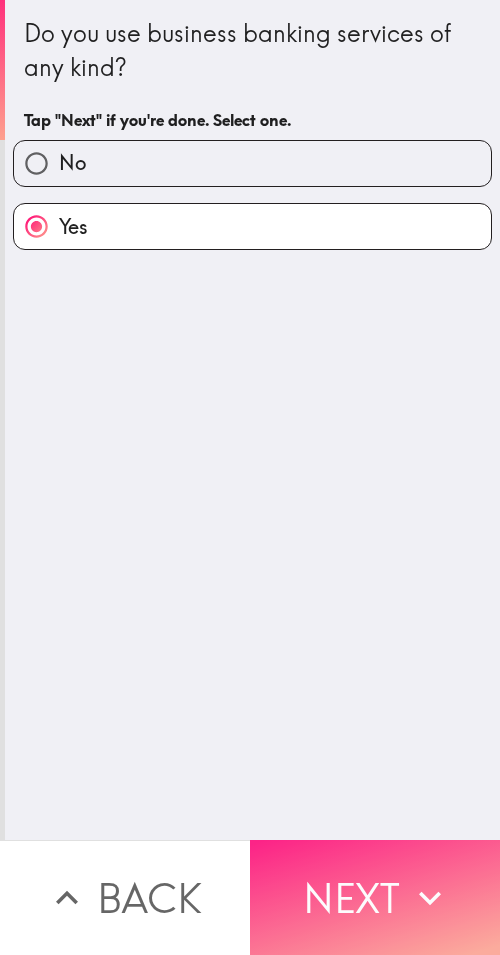 click 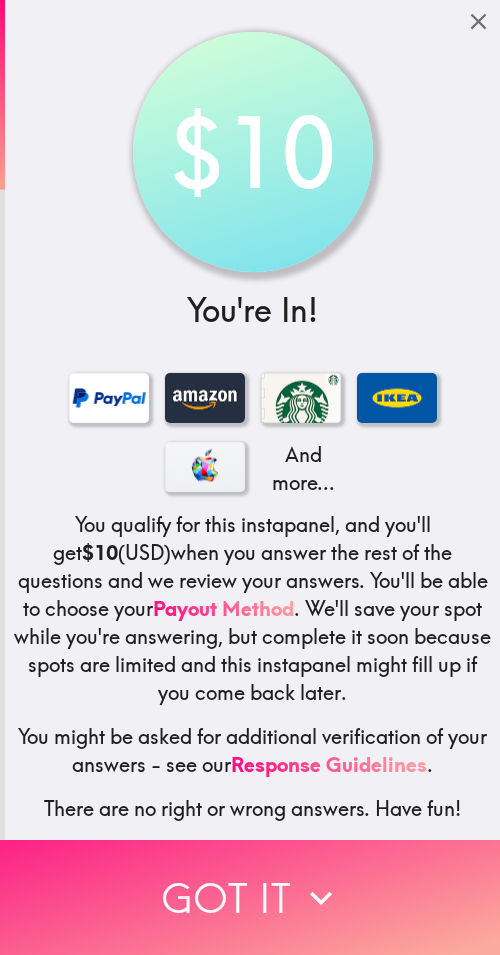 drag, startPoint x: 355, startPoint y: 881, endPoint x: 384, endPoint y: 884, distance: 29.15476 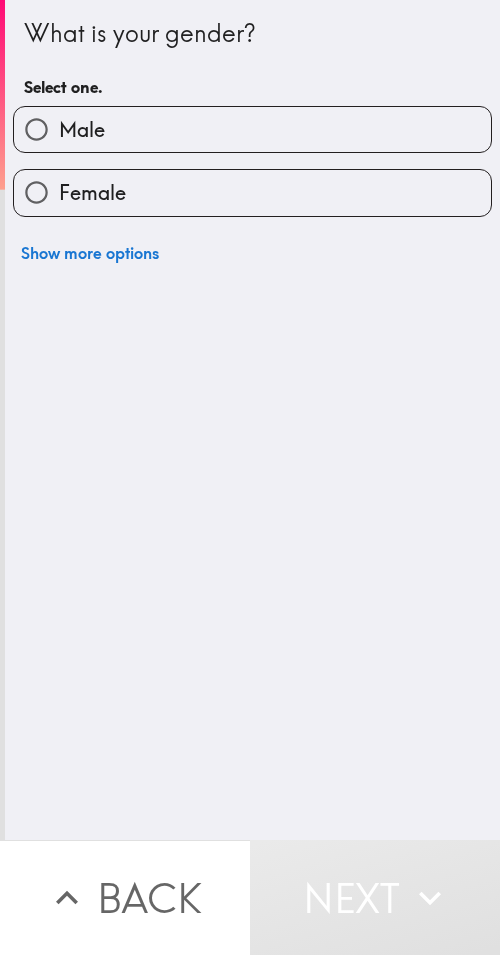 click on "Male" at bounding box center (252, 129) 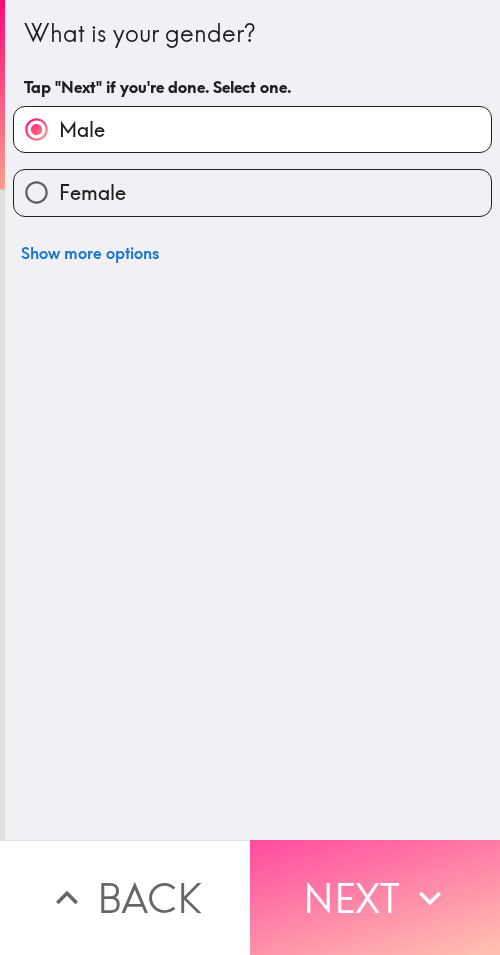 drag, startPoint x: 403, startPoint y: 877, endPoint x: 499, endPoint y: 882, distance: 96.13012 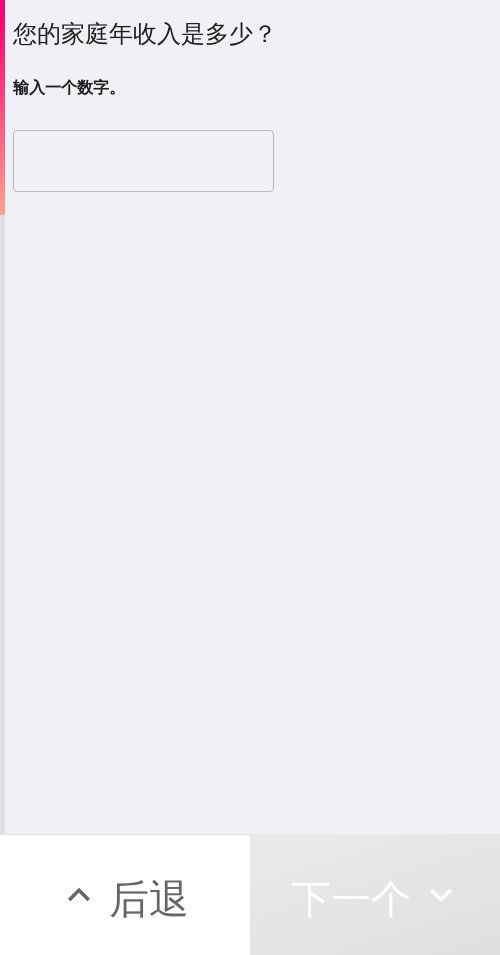 click at bounding box center [143, 161] 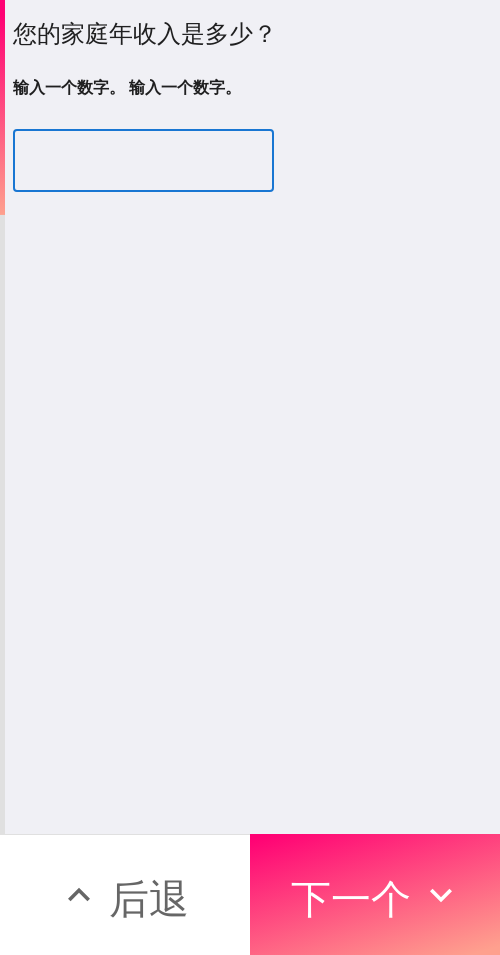 type on "120000" 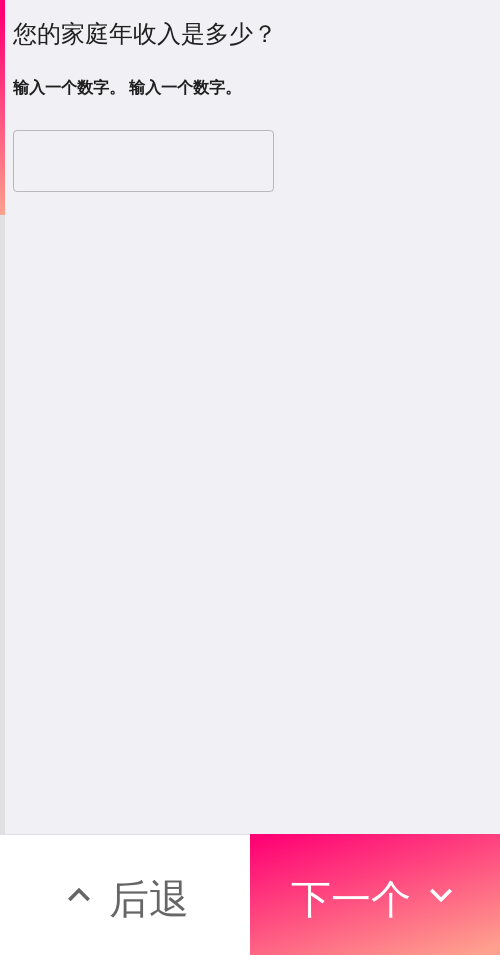 drag, startPoint x: 344, startPoint y: 891, endPoint x: 499, endPoint y: 914, distance: 156.69716 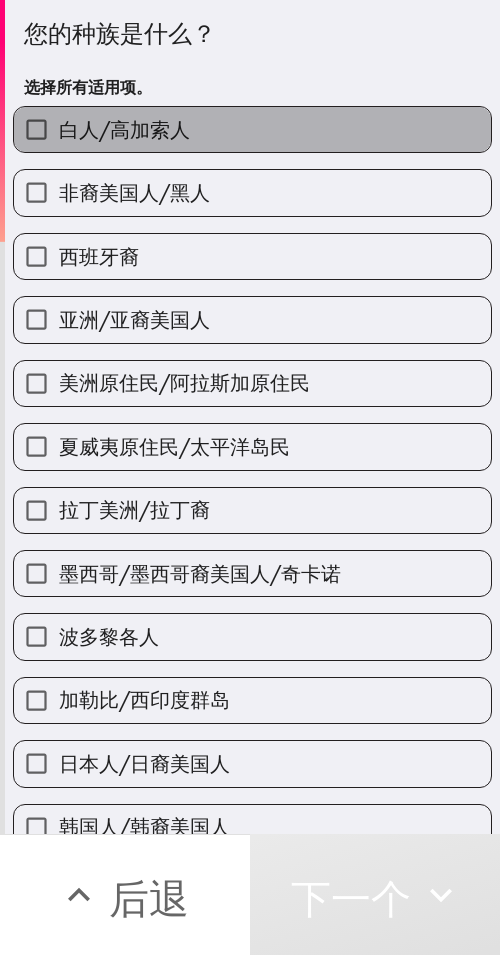 click on "白人/高加索人" at bounding box center [252, 129] 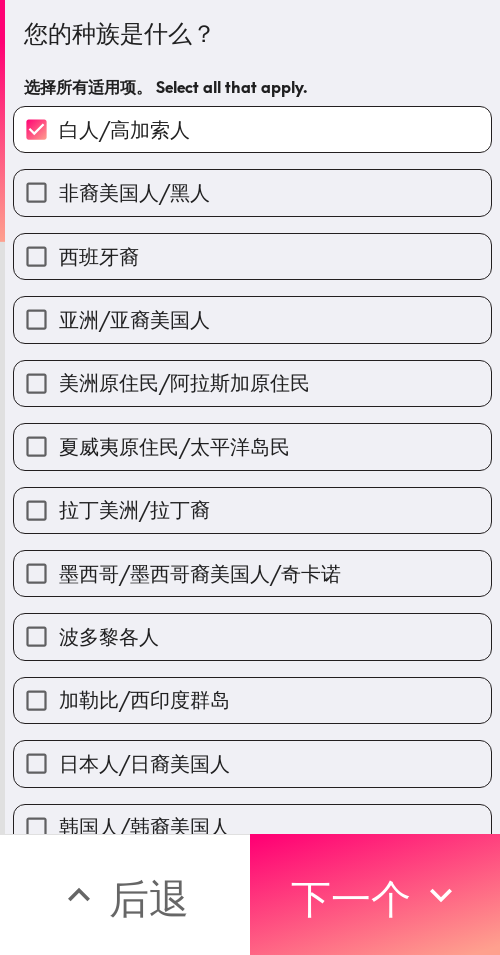 drag, startPoint x: 396, startPoint y: 890, endPoint x: 499, endPoint y: 891, distance: 103.00485 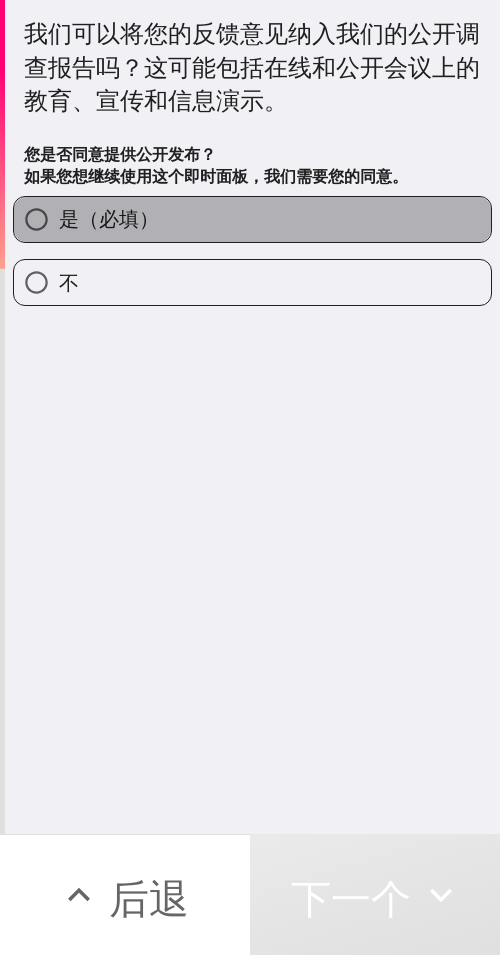 click on "是（必填）" at bounding box center [252, 219] 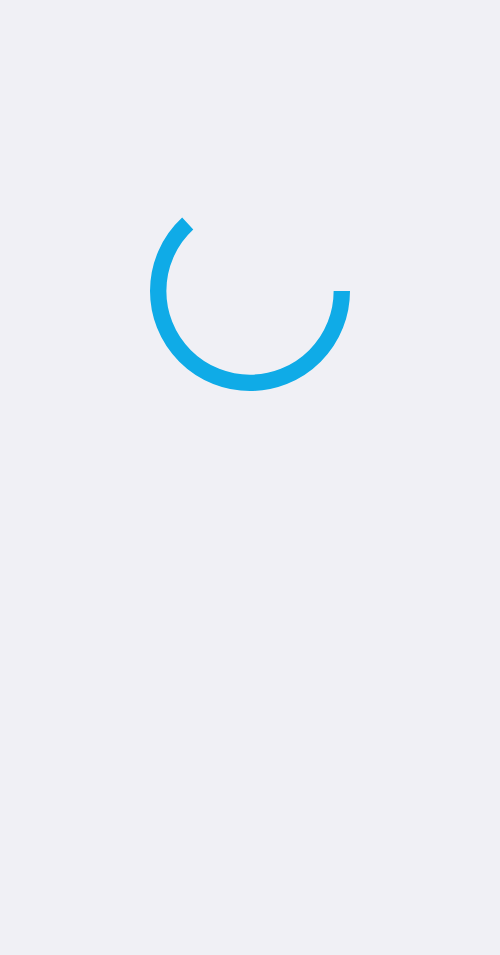 scroll, scrollTop: 0, scrollLeft: 0, axis: both 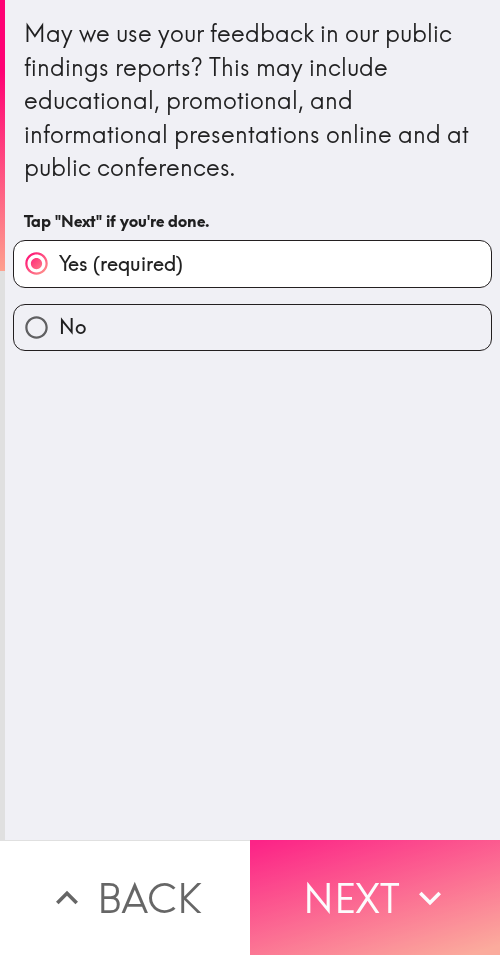 click on "Next" at bounding box center (375, 897) 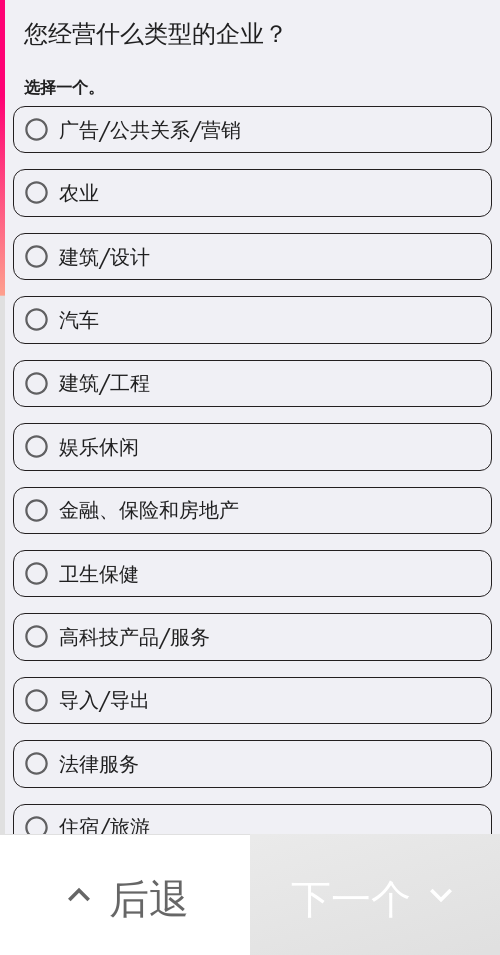 click on "建筑/工程" at bounding box center (252, 383) 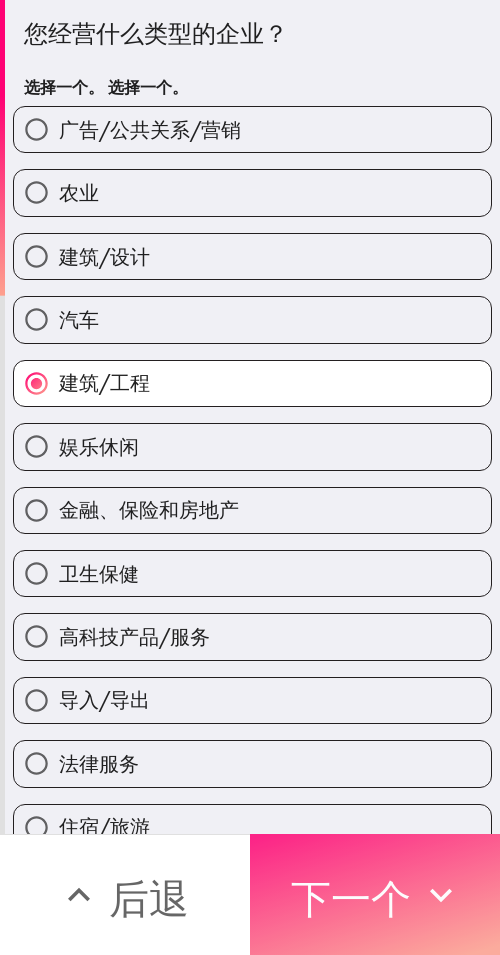 click on "下一个" at bounding box center (351, 898) 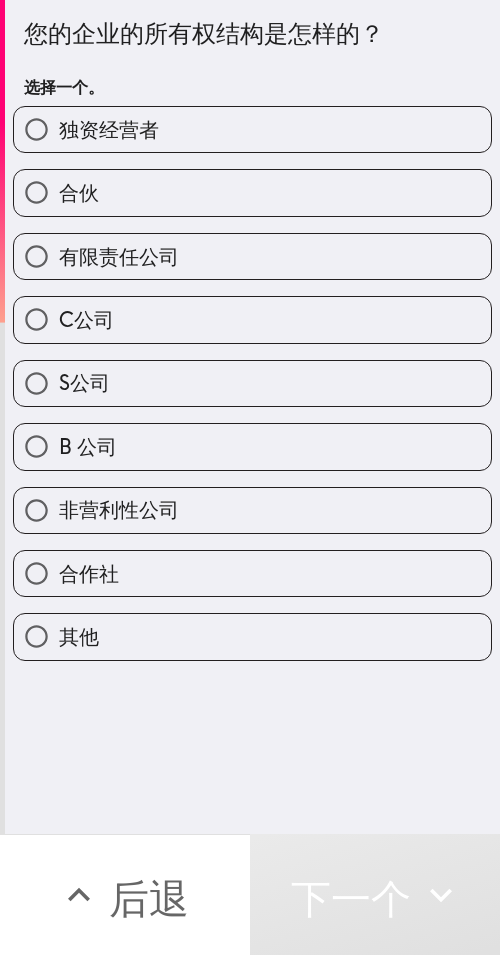 drag, startPoint x: 318, startPoint y: 137, endPoint x: 337, endPoint y: 143, distance: 19.924858 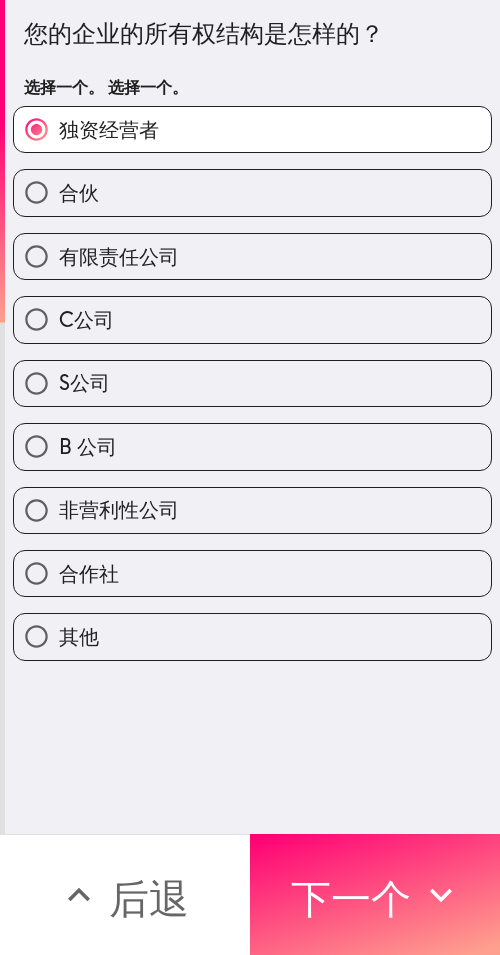 drag, startPoint x: 410, startPoint y: 869, endPoint x: 498, endPoint y: 879, distance: 88.56636 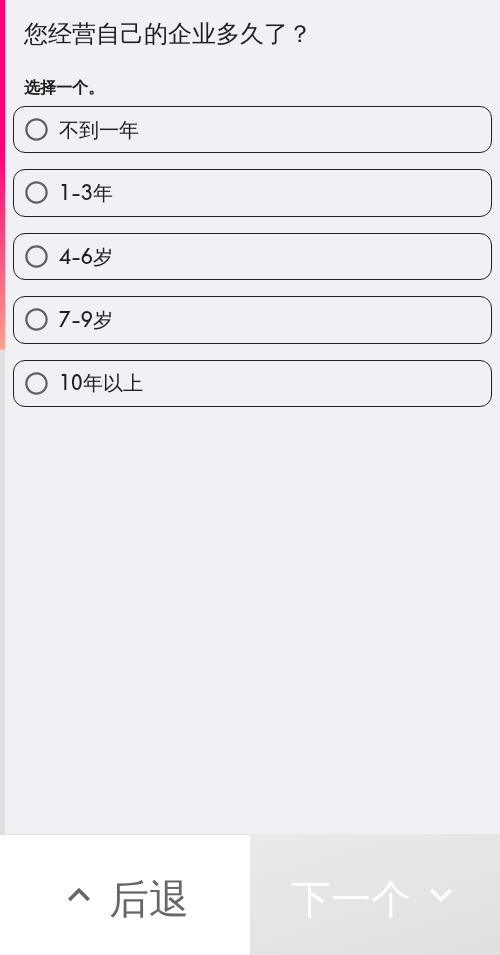 drag, startPoint x: 296, startPoint y: 204, endPoint x: 474, endPoint y: 243, distance: 182.2224 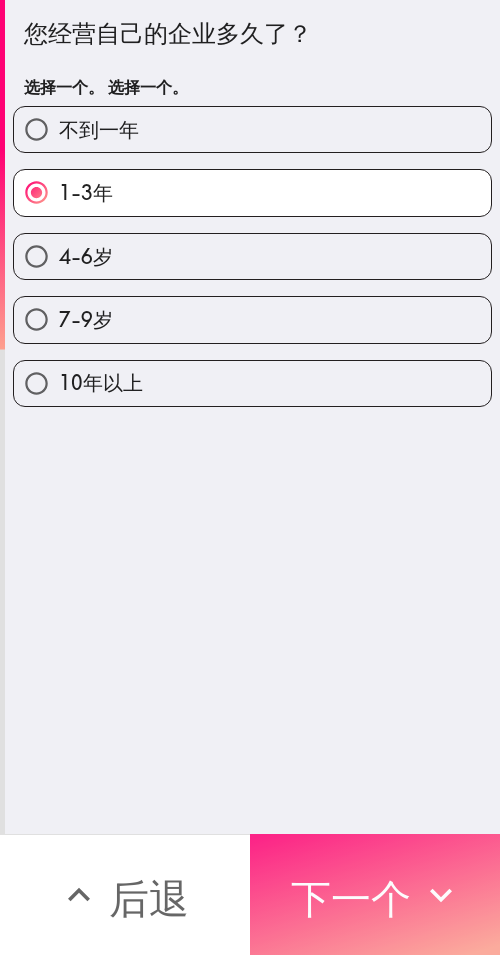 click on "下一个" at bounding box center [351, 898] 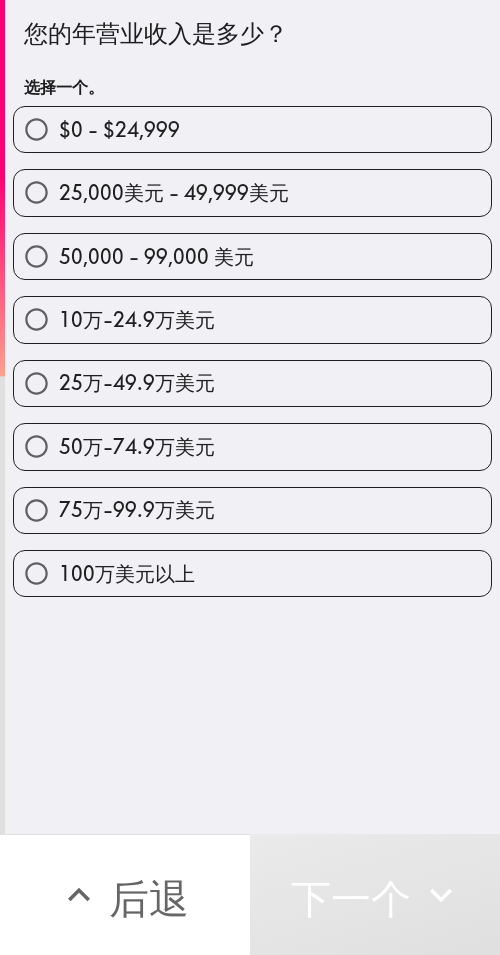 click on "25万-49.9万美元" at bounding box center [252, 383] 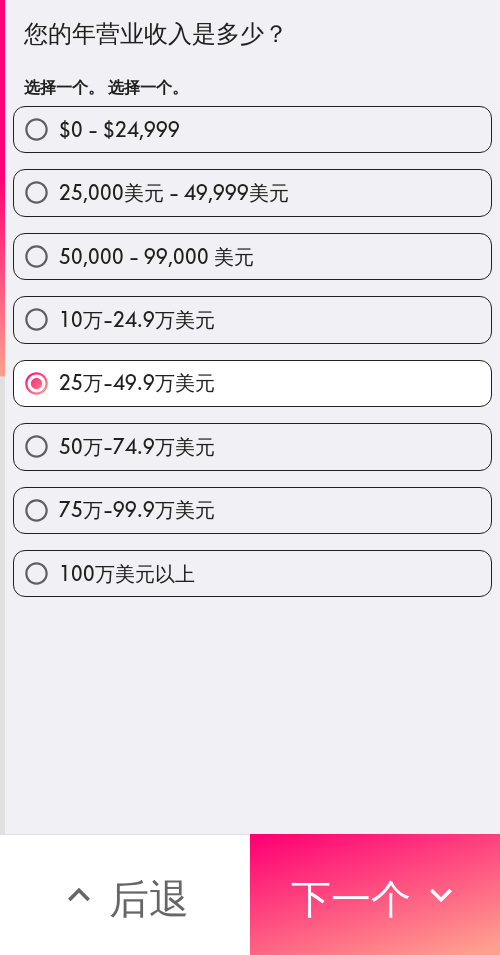 click on "10万-24.9万美元" at bounding box center [252, 319] 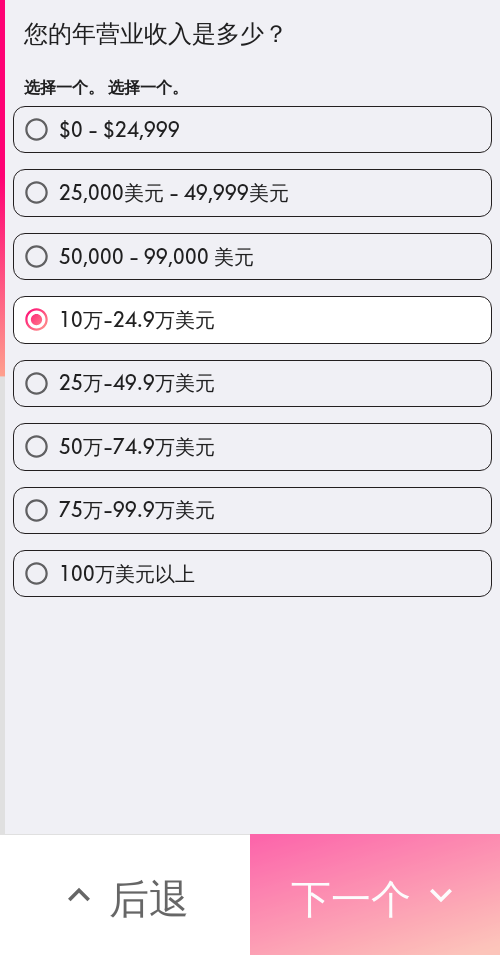 click 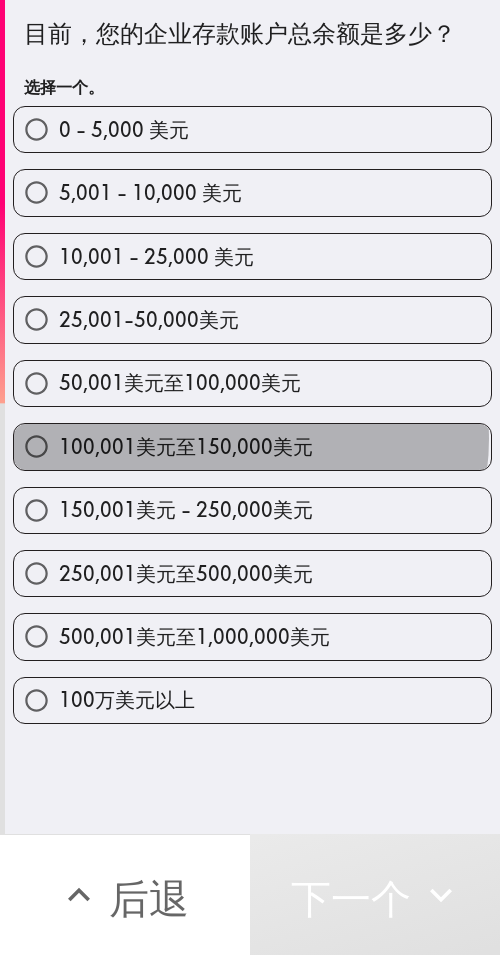 click on "100,001美元至150,000美元" at bounding box center [186, 446] 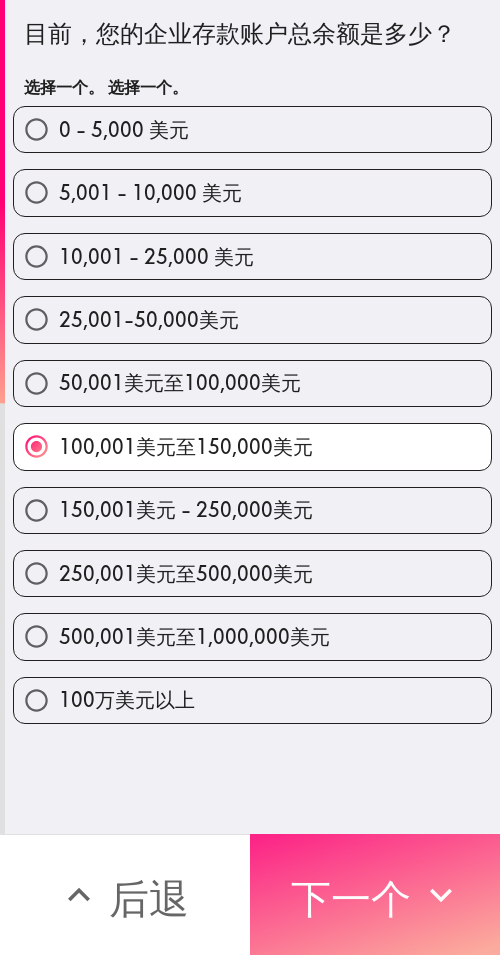 drag, startPoint x: 420, startPoint y: 894, endPoint x: 497, endPoint y: 904, distance: 77.64664 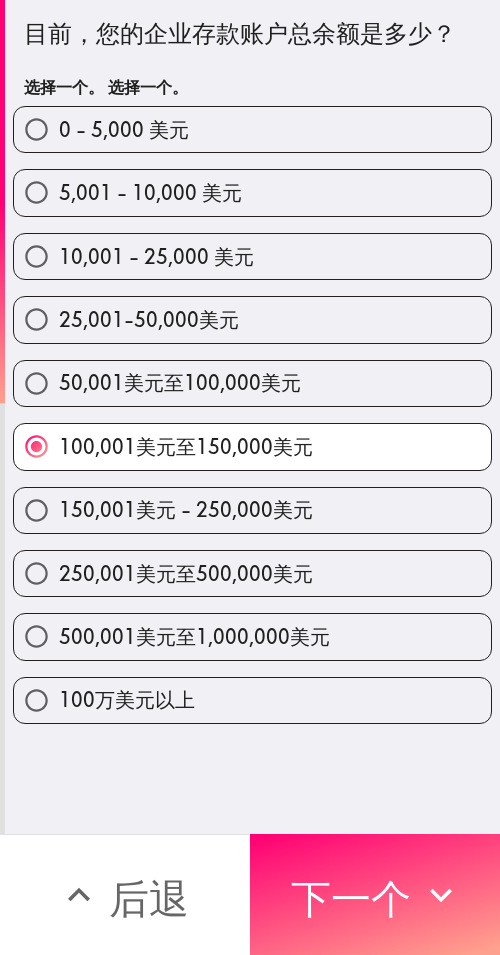click 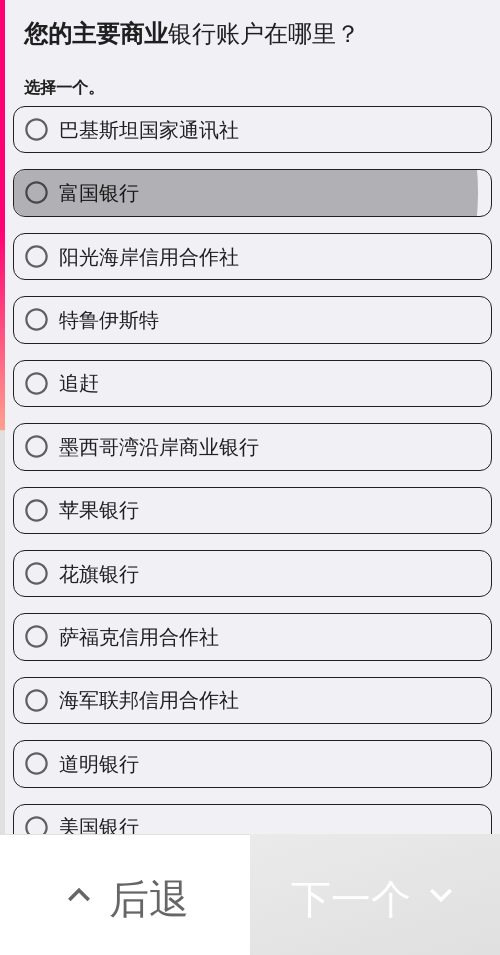 click on "富国银行" at bounding box center (252, 192) 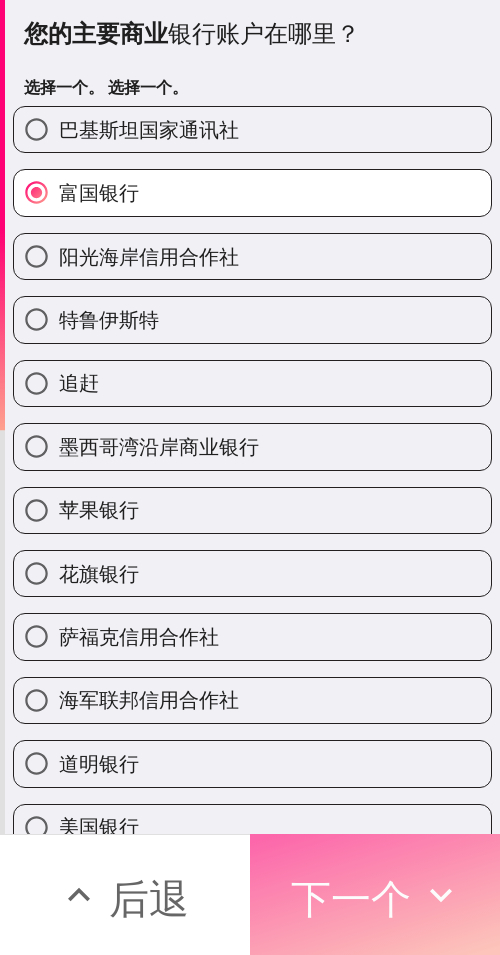 drag, startPoint x: 393, startPoint y: 873, endPoint x: 461, endPoint y: 889, distance: 69.856995 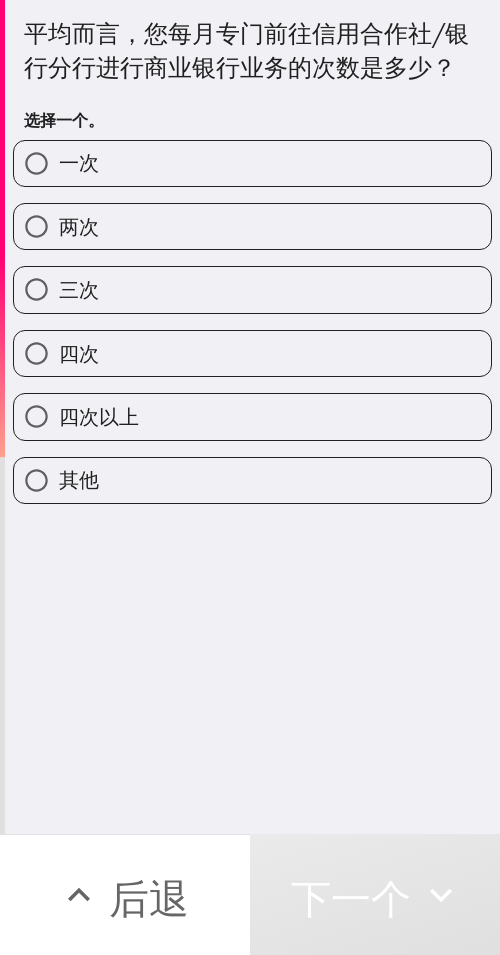 click on "三次" at bounding box center [244, 281] 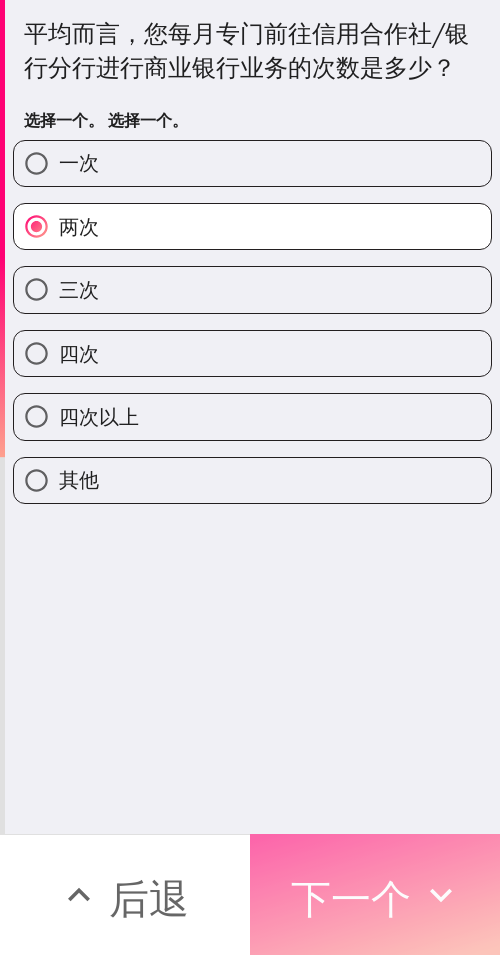 drag, startPoint x: 386, startPoint y: 886, endPoint x: 498, endPoint y: 888, distance: 112.01785 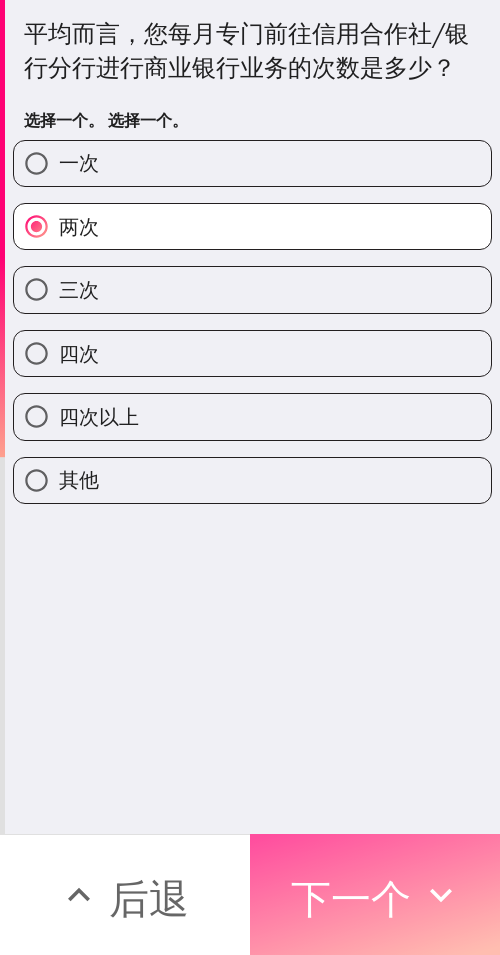 click on "下一个" at bounding box center [351, 898] 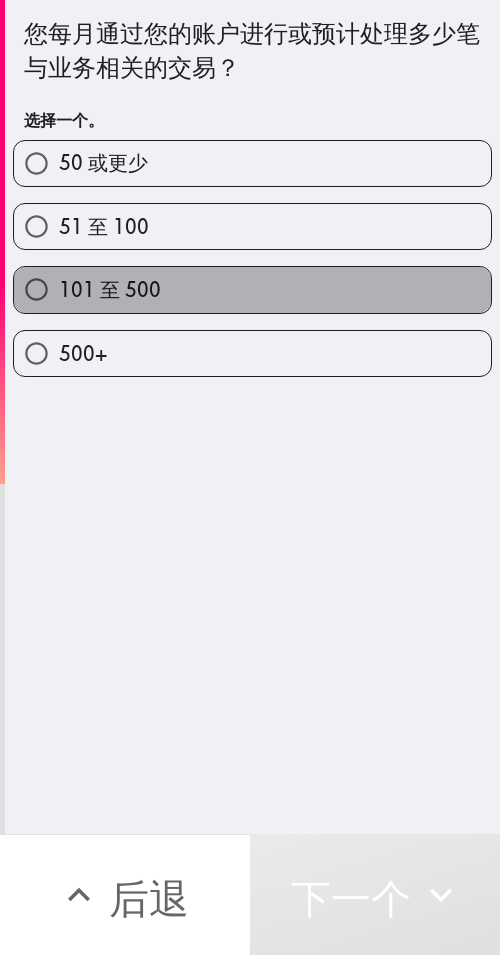 drag, startPoint x: 314, startPoint y: 281, endPoint x: 497, endPoint y: 299, distance: 183.88312 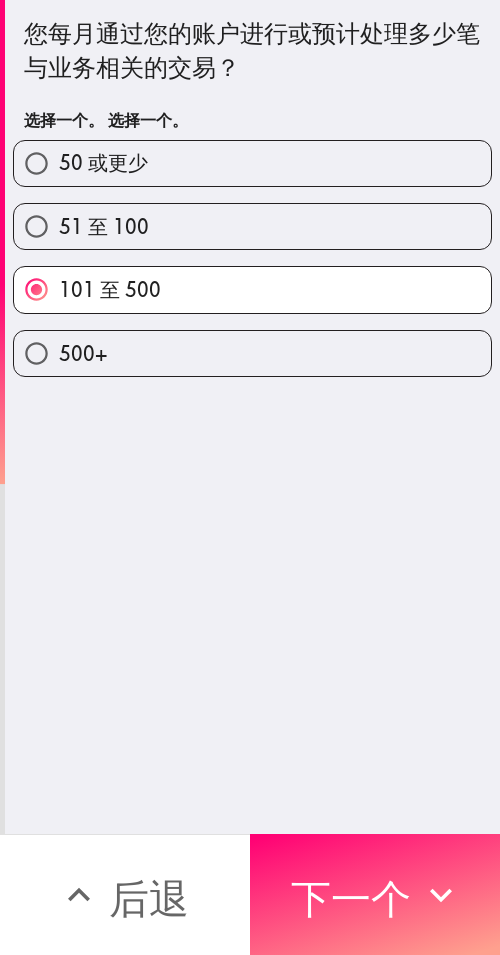 click on "51 至 100" at bounding box center [252, 226] 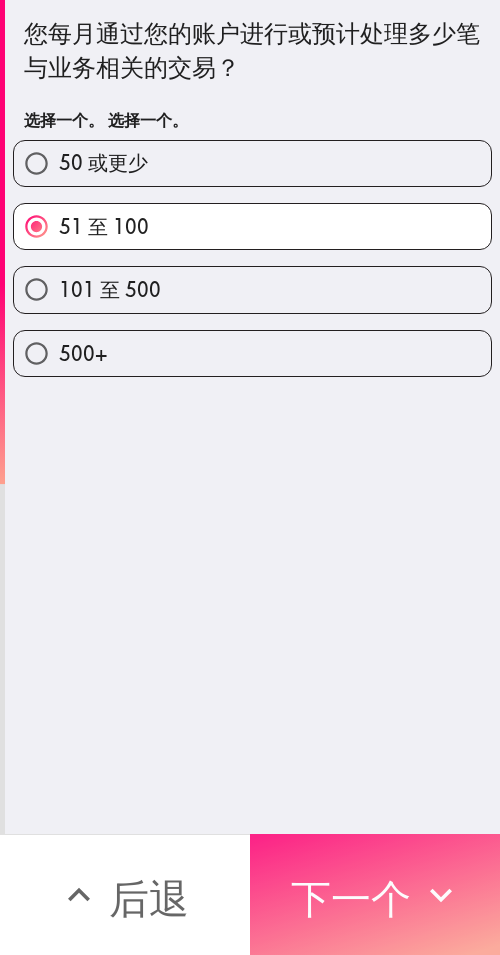 click on "下一个" at bounding box center [351, 898] 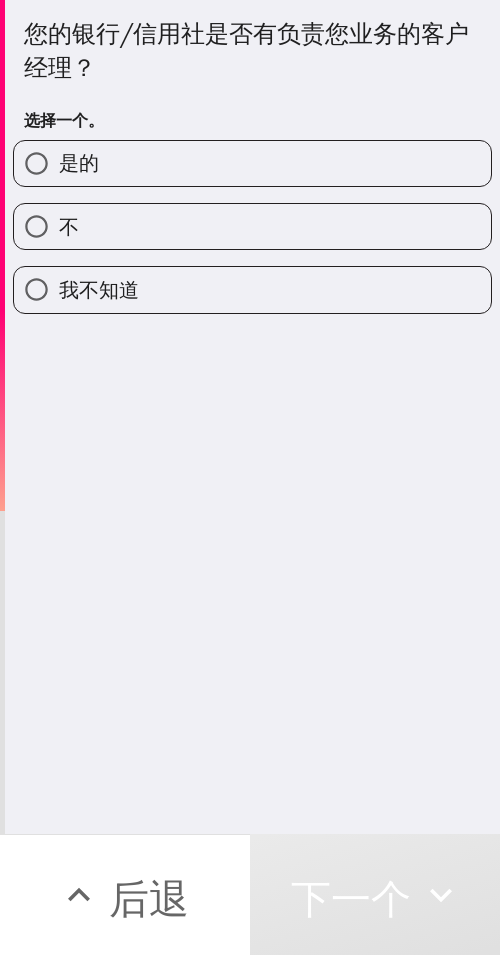 click on "是的" at bounding box center (252, 163) 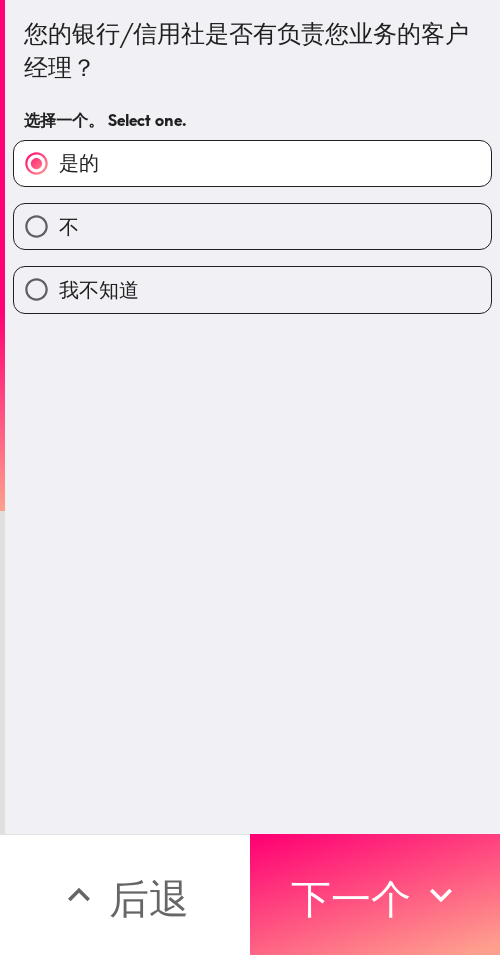 drag, startPoint x: 402, startPoint y: 240, endPoint x: 498, endPoint y: 248, distance: 96.332756 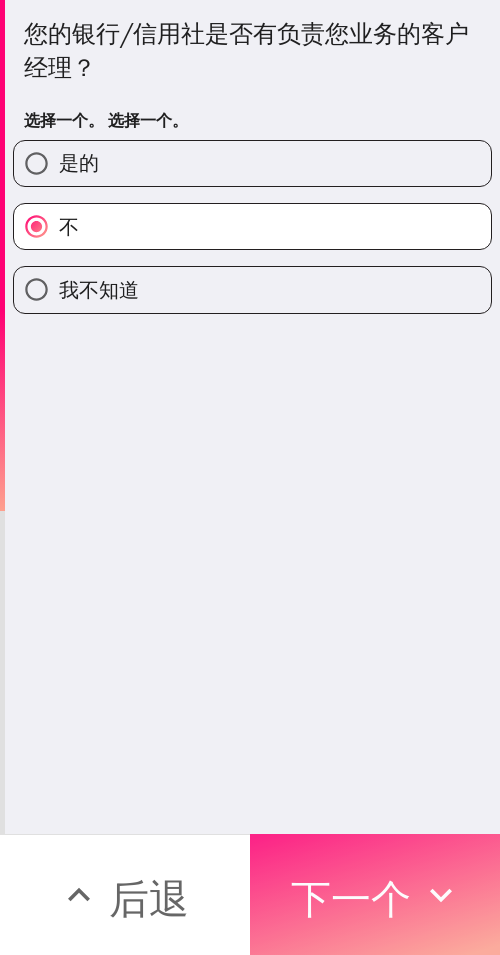 drag, startPoint x: 363, startPoint y: 866, endPoint x: 375, endPoint y: 871, distance: 13 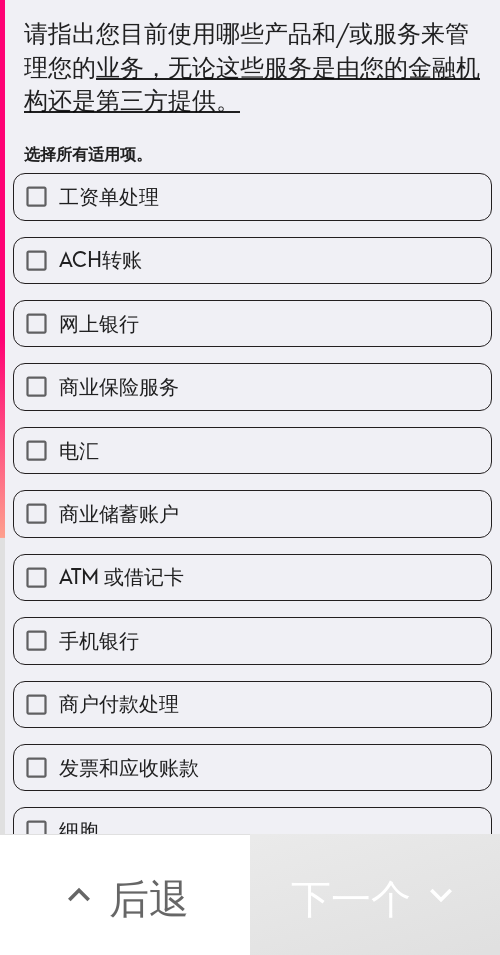 click on "商业储蓄账户" at bounding box center [252, 513] 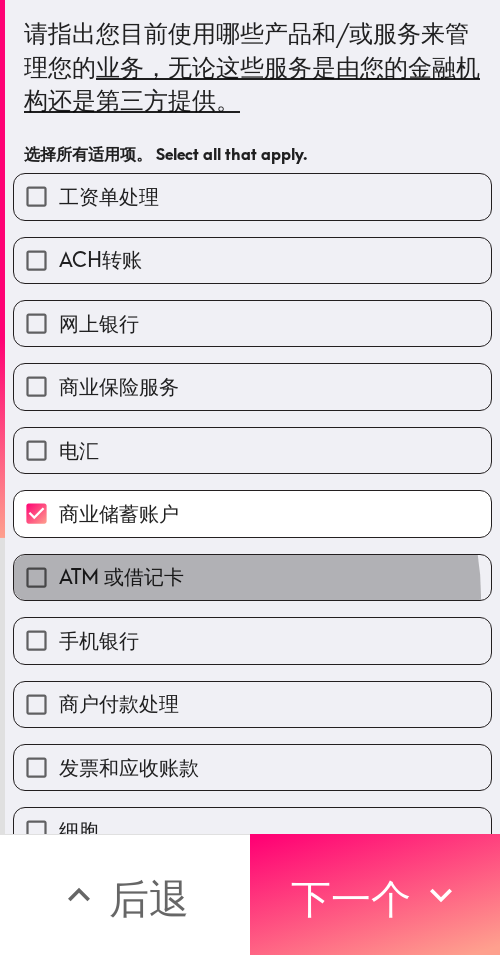 drag, startPoint x: 219, startPoint y: 596, endPoint x: 210, endPoint y: 642, distance: 46.872166 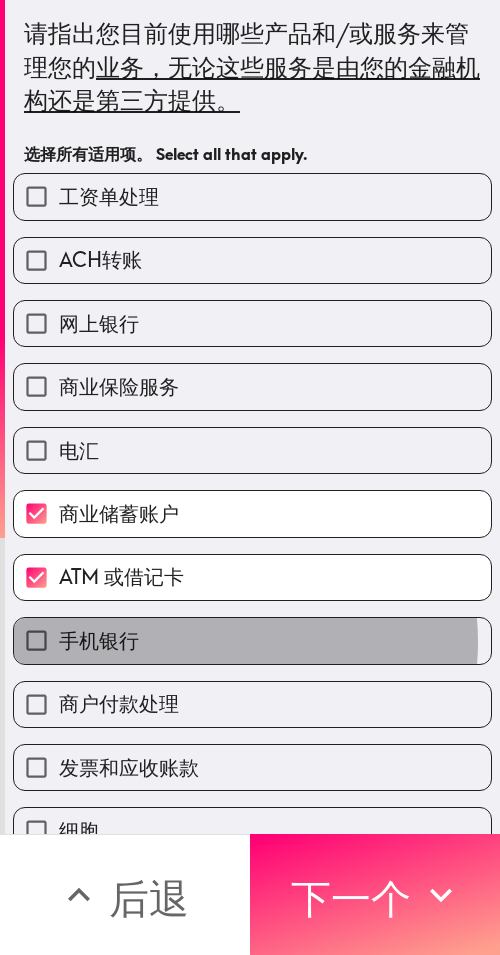 click on "手机银行" at bounding box center (252, 640) 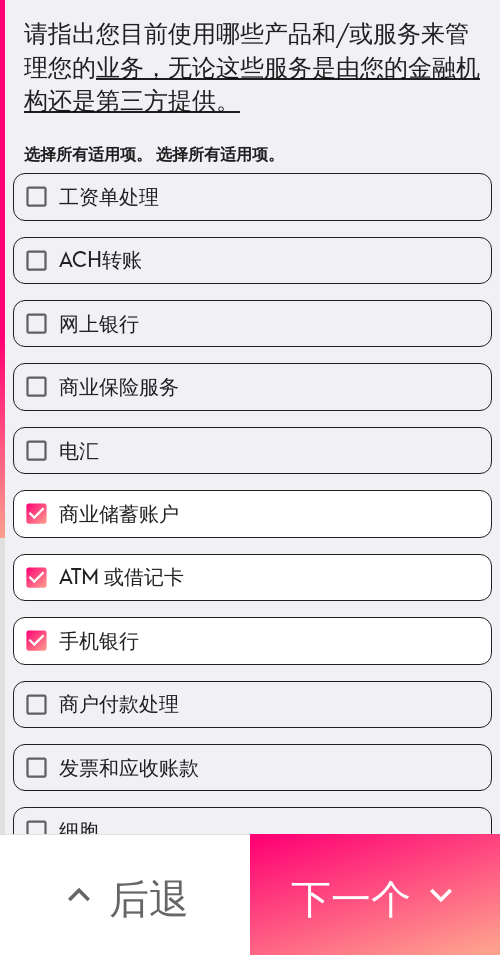 click on "网上银行" at bounding box center (252, 323) 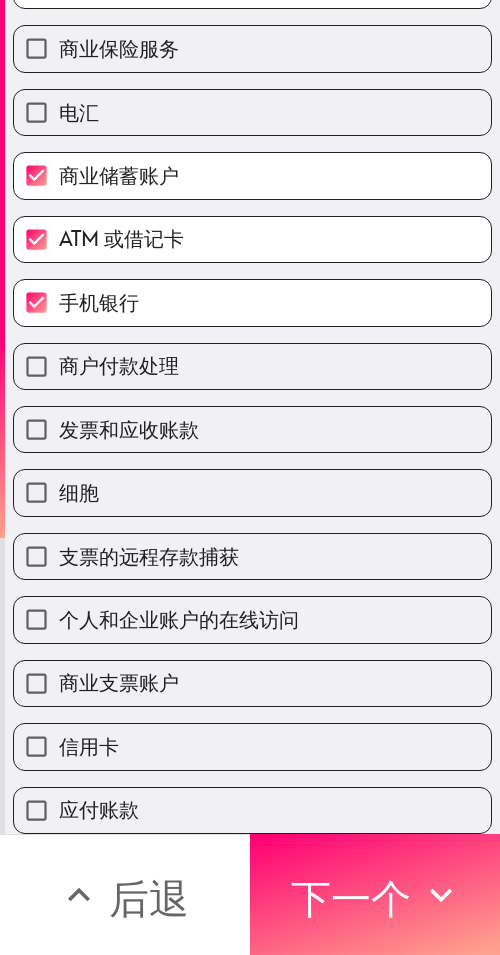 scroll, scrollTop: 353, scrollLeft: 0, axis: vertical 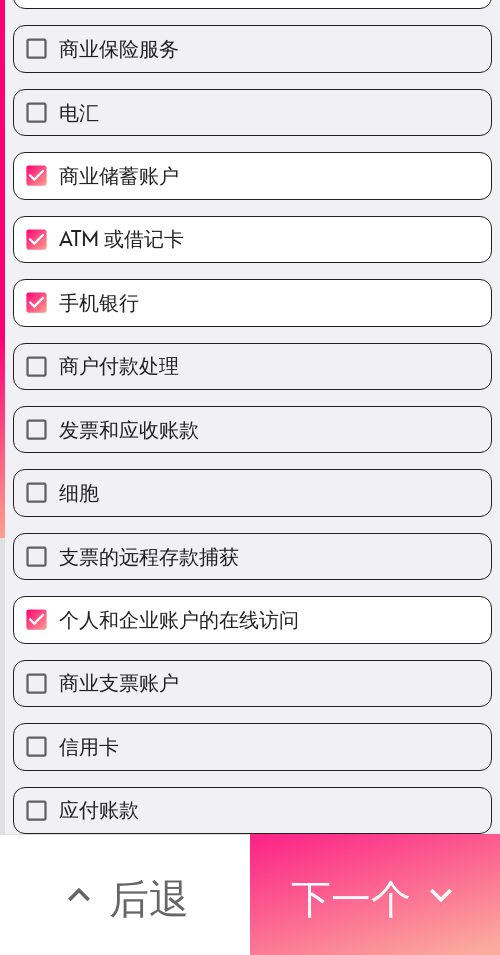 click 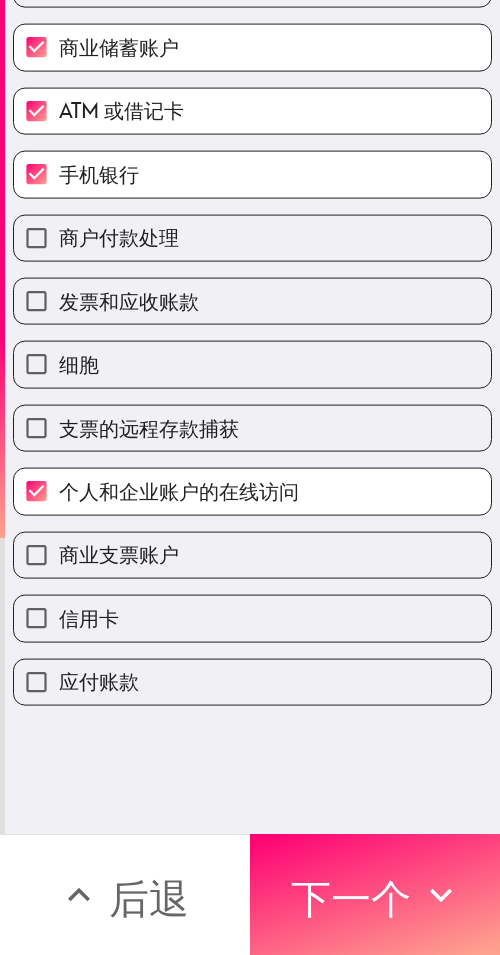 scroll, scrollTop: 0, scrollLeft: 0, axis: both 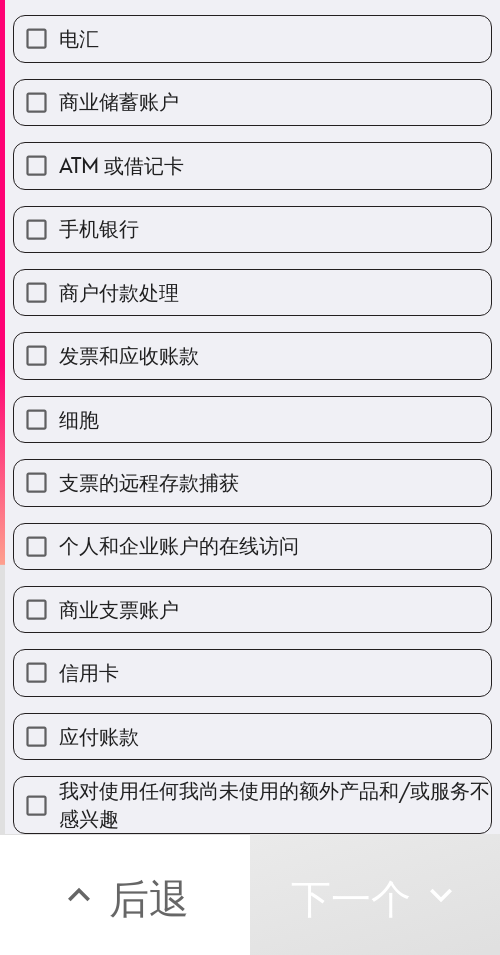 click on "我对使用任何我尚未使用的额外产品和/或服务不感兴趣" at bounding box center (274, 804) 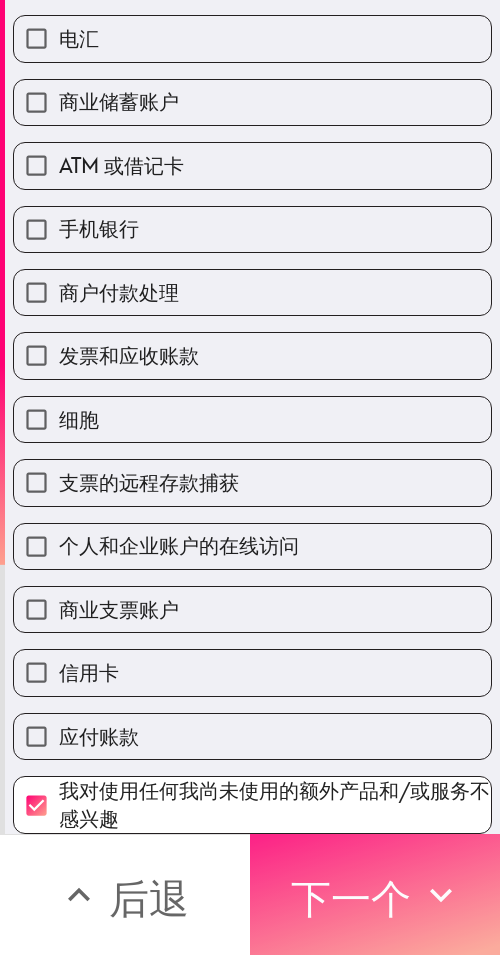 click on "下一个" at bounding box center [351, 898] 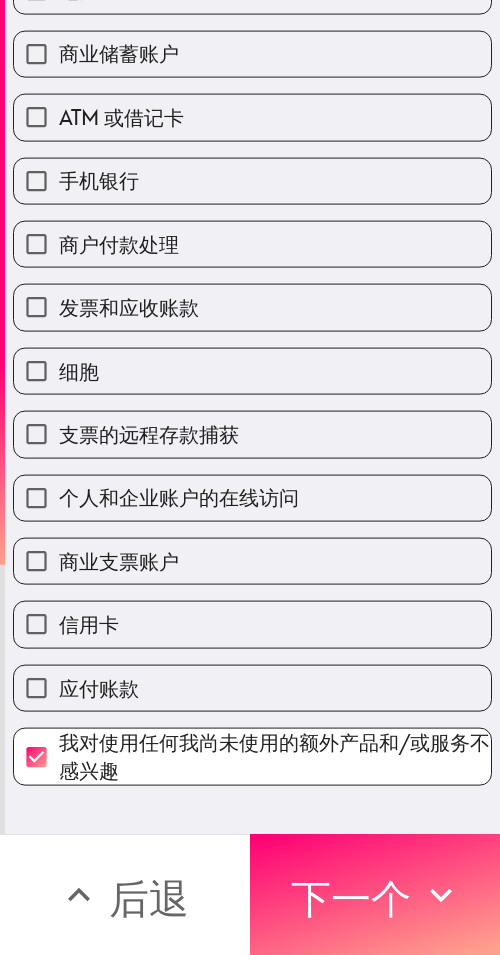 scroll, scrollTop: 0, scrollLeft: 0, axis: both 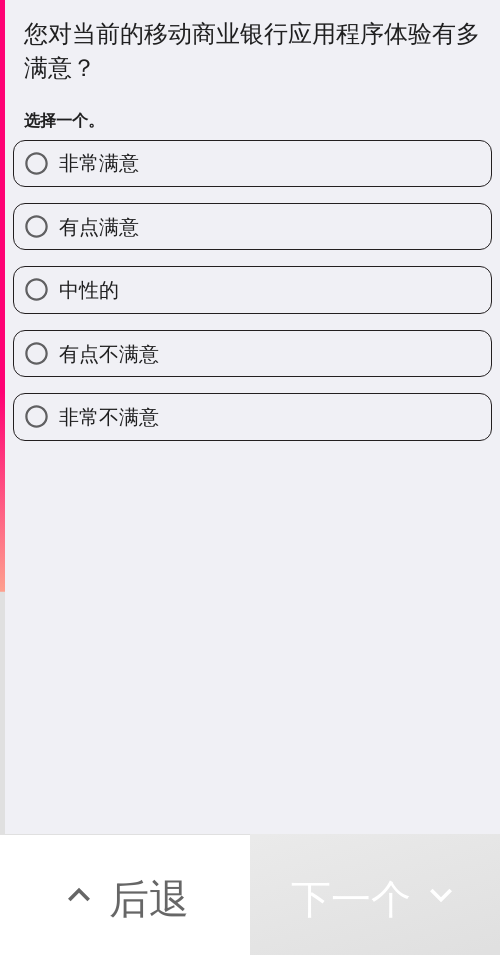 drag, startPoint x: 311, startPoint y: 236, endPoint x: 498, endPoint y: 243, distance: 187.13097 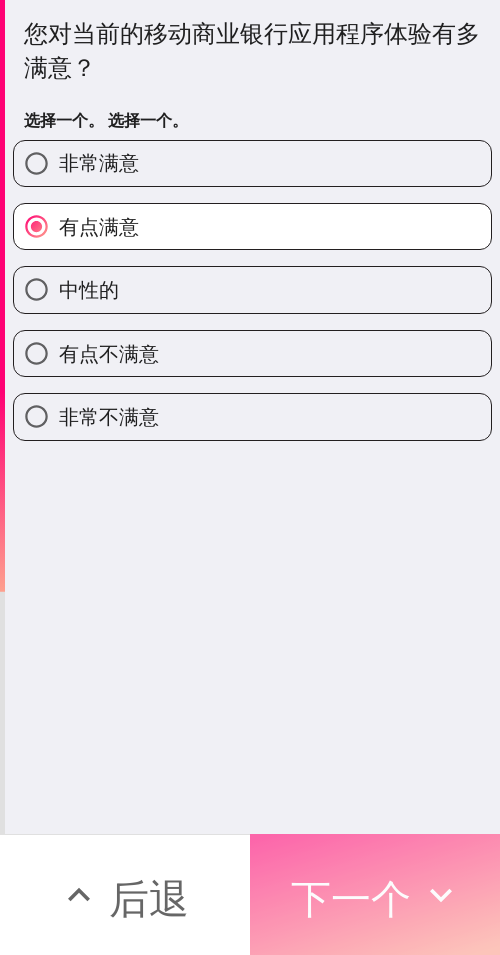 click on "下一个" at bounding box center (351, 898) 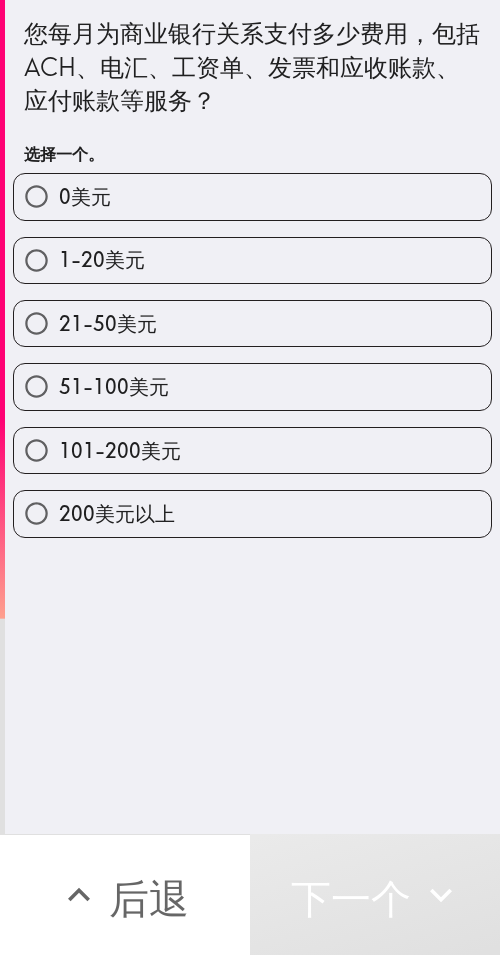 drag, startPoint x: 286, startPoint y: 254, endPoint x: 484, endPoint y: 295, distance: 202.2004 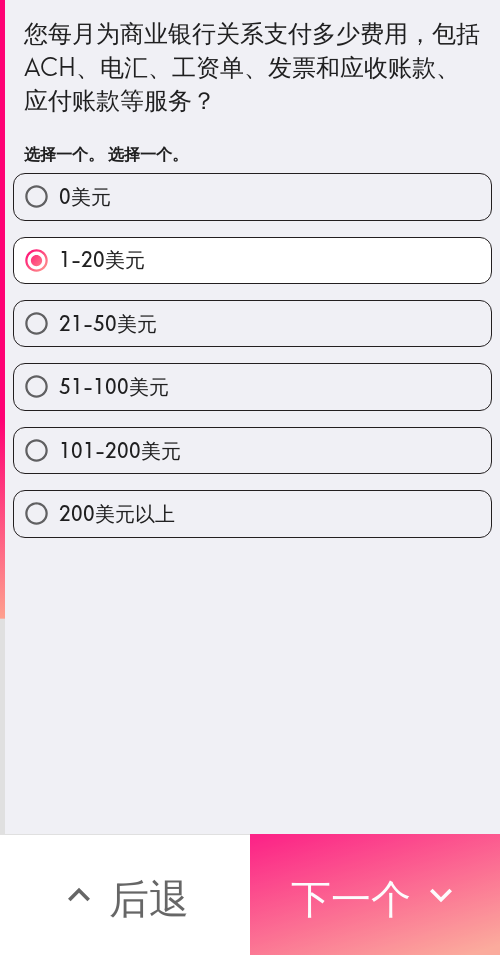 click on "下一个" at bounding box center [375, 894] 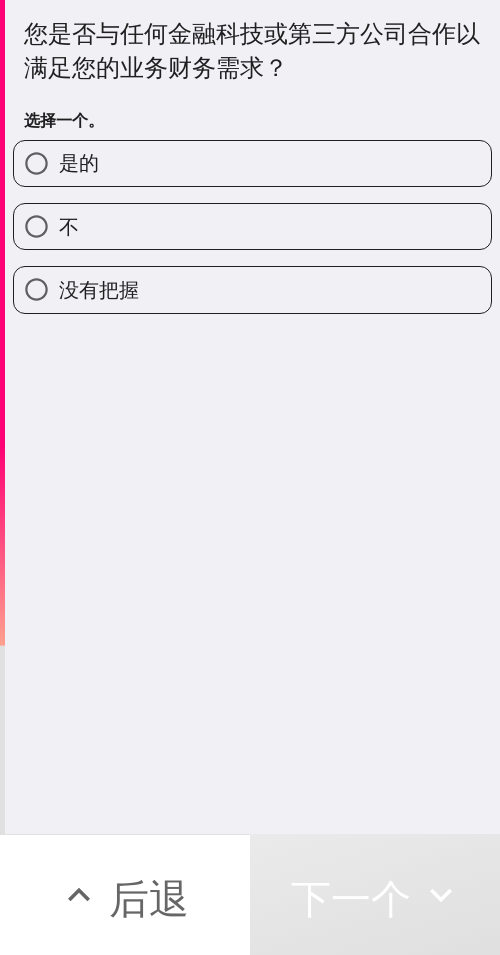 click on "不" at bounding box center (252, 226) 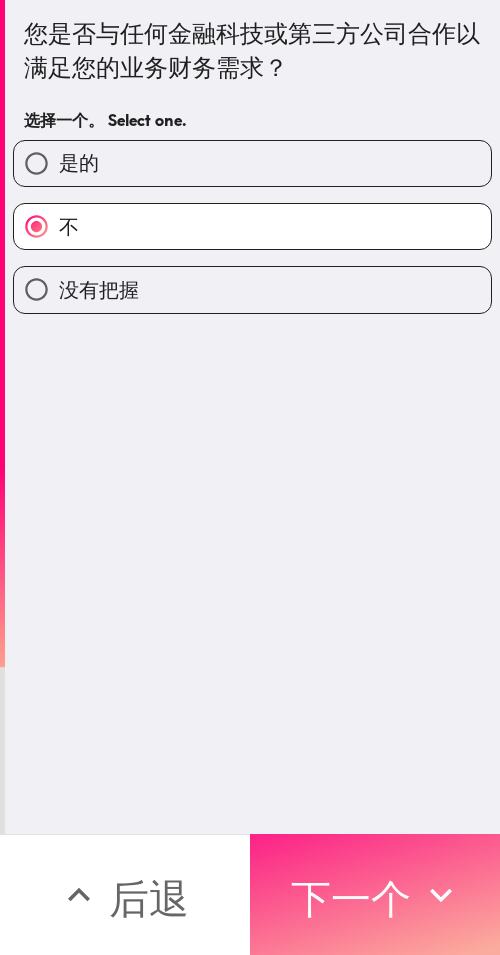 click on "下一个" at bounding box center (351, 898) 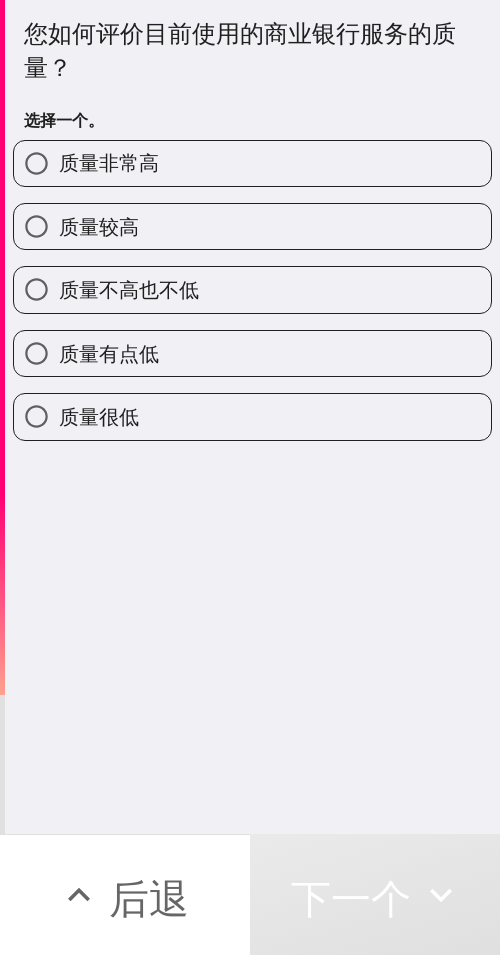 click on "质量较高" at bounding box center [252, 226] 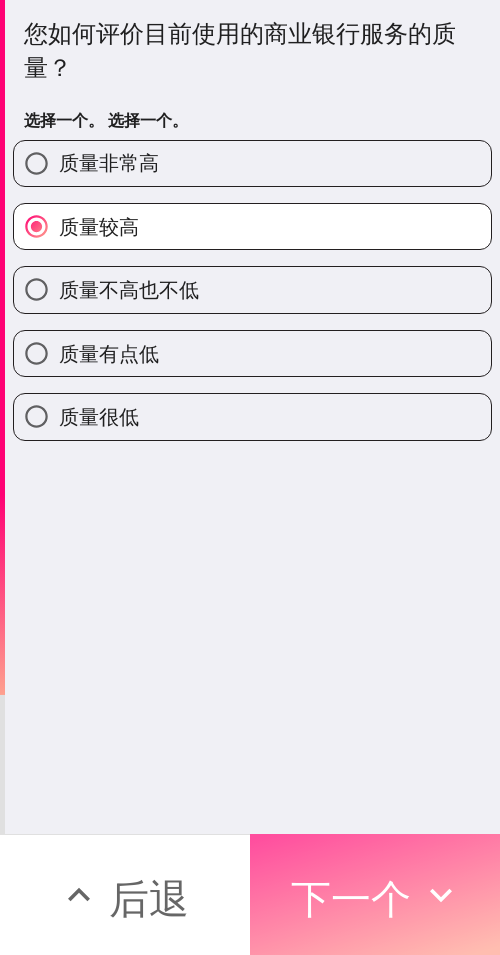 drag, startPoint x: 455, startPoint y: 862, endPoint x: 499, endPoint y: 872, distance: 45.122055 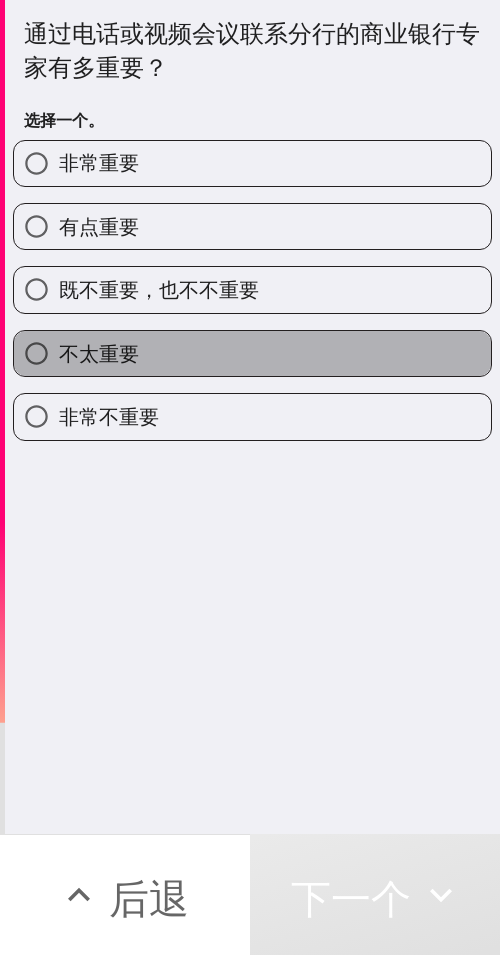 drag, startPoint x: 305, startPoint y: 360, endPoint x: 499, endPoint y: 332, distance: 196.01021 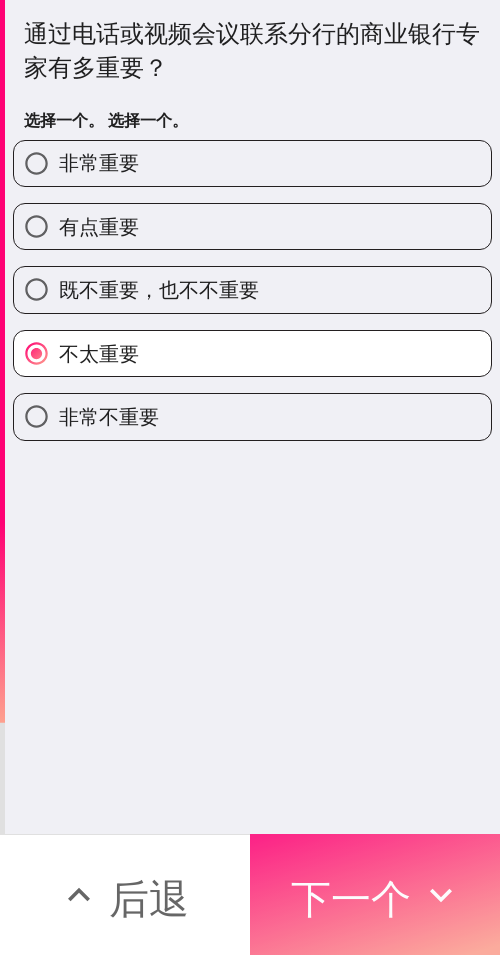 click 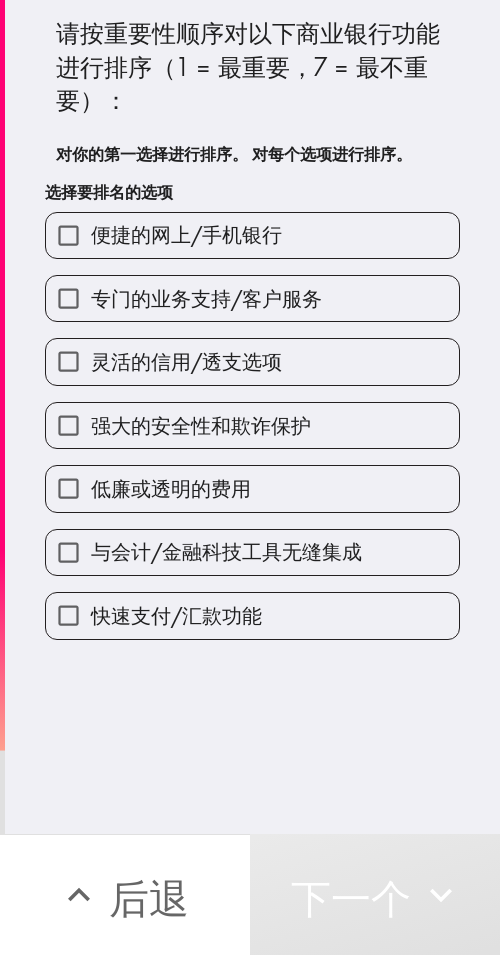 click on "灵活的信用/透支选项" at bounding box center (186, 361) 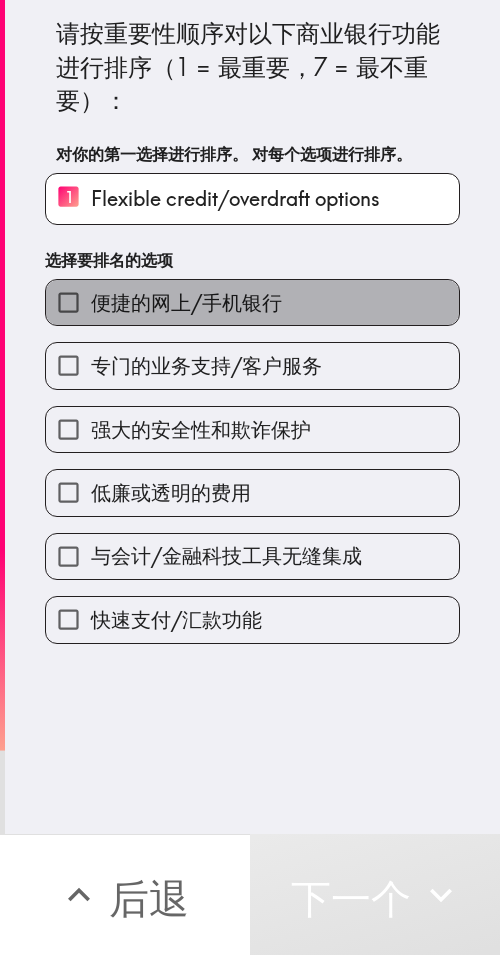 click on "便捷的网上/手机银行" at bounding box center (186, 302) 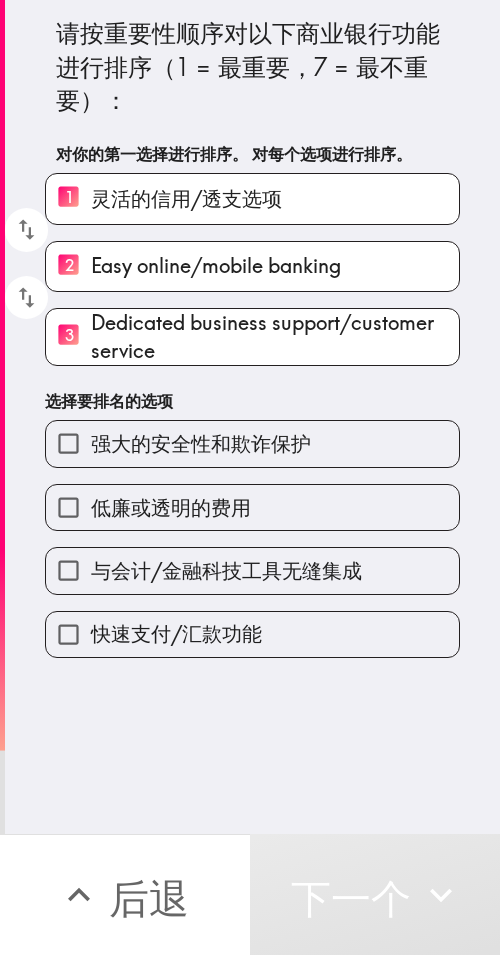 click on "强大的安全性和欺诈保护" at bounding box center [201, 443] 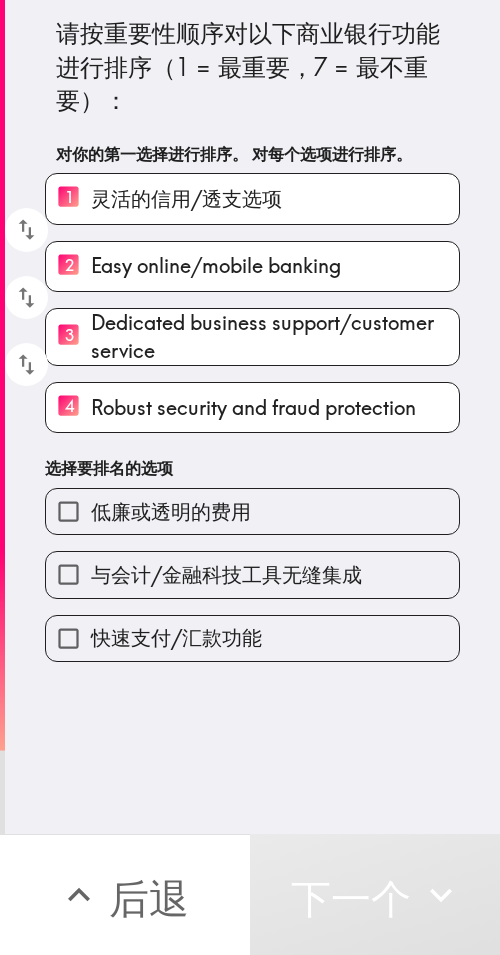 click on "低廉或透明的费用" at bounding box center (252, 511) 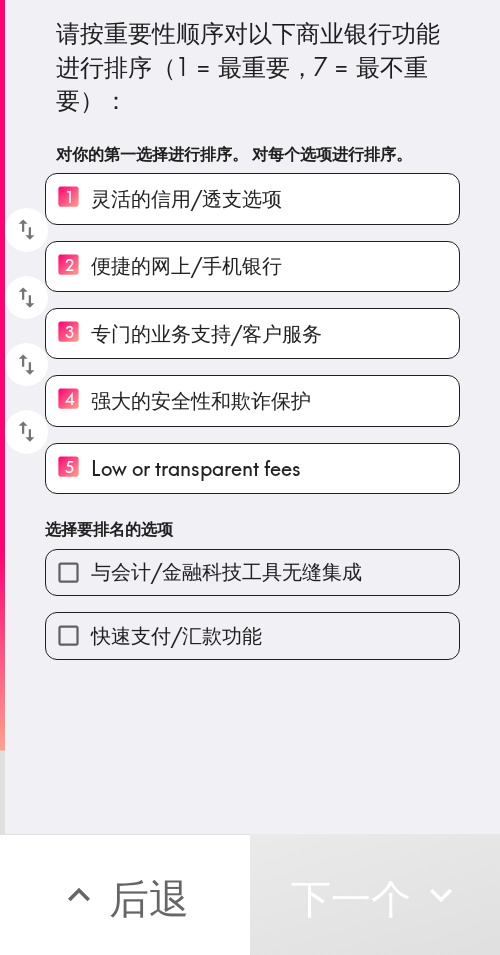 click on "与会计/金融科技工具无缝集成" at bounding box center [252, 572] 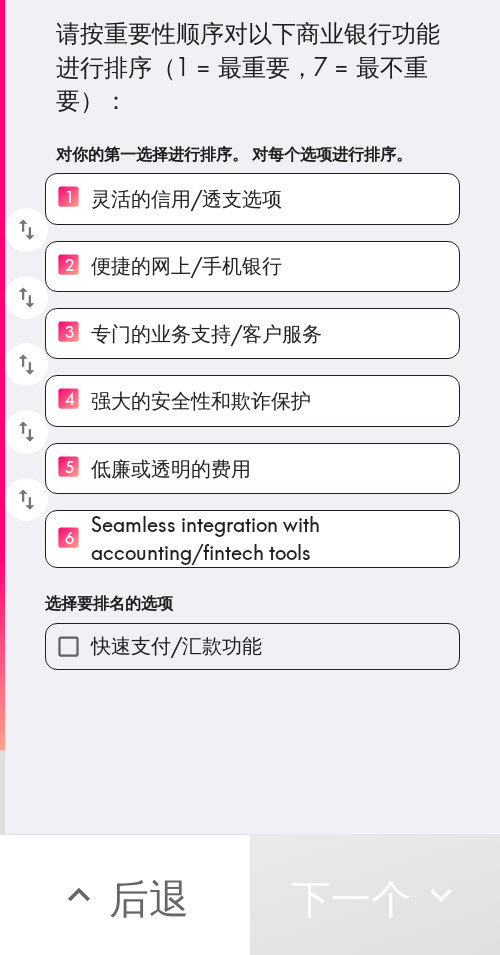 click on "快速支付/汇款功能" at bounding box center [252, 646] 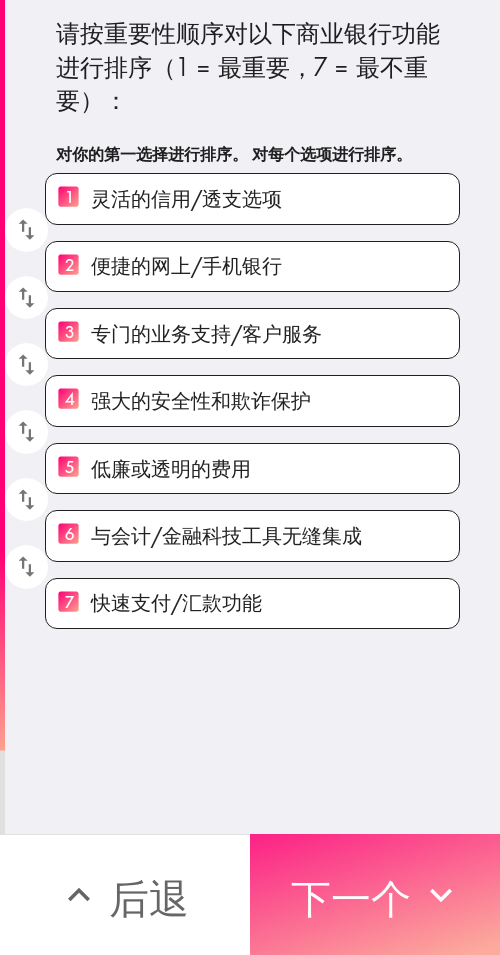 click on "下一个" at bounding box center (351, 898) 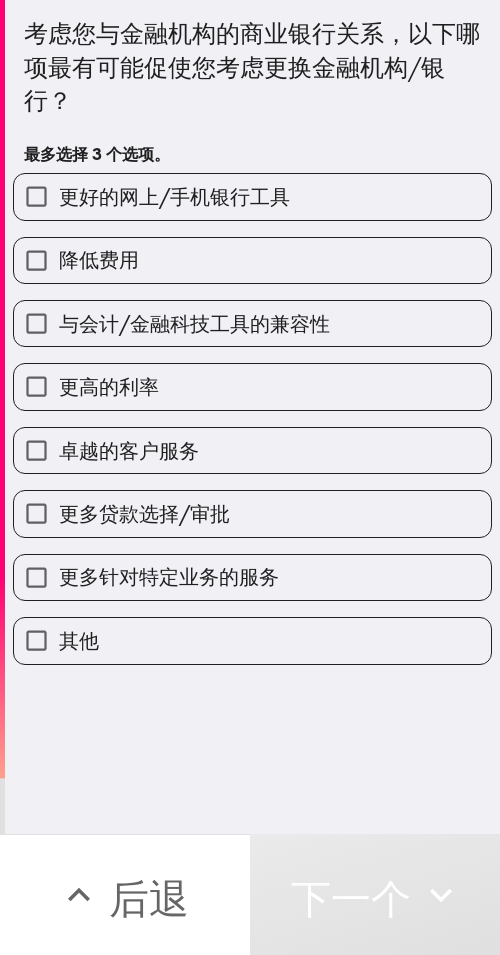 click on "与会计/金融科技工具的兼容性" at bounding box center [252, 323] 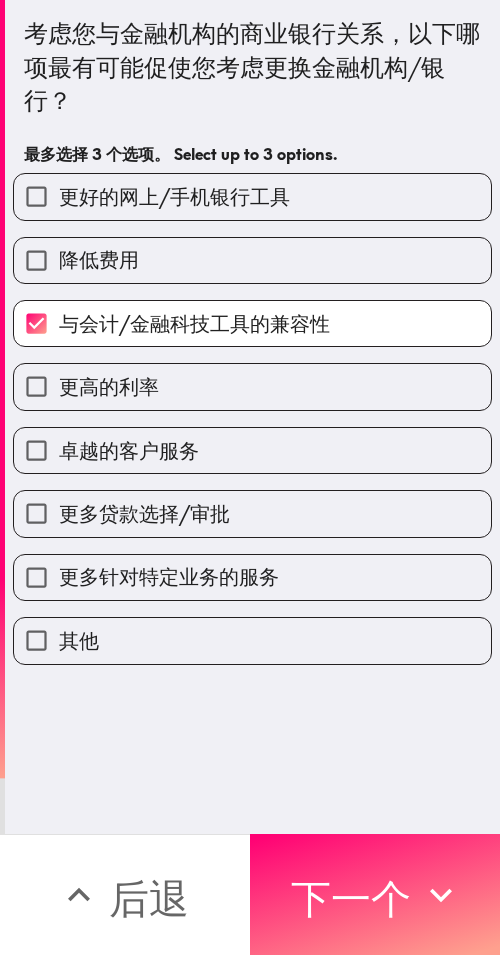 click on "卓越的客户服务" at bounding box center (244, 442) 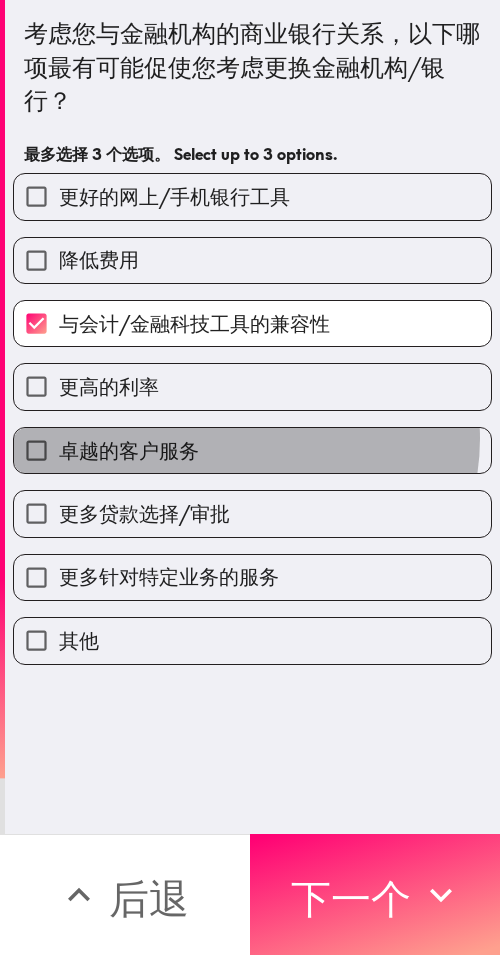 click on "卓越的客户服务" at bounding box center [252, 450] 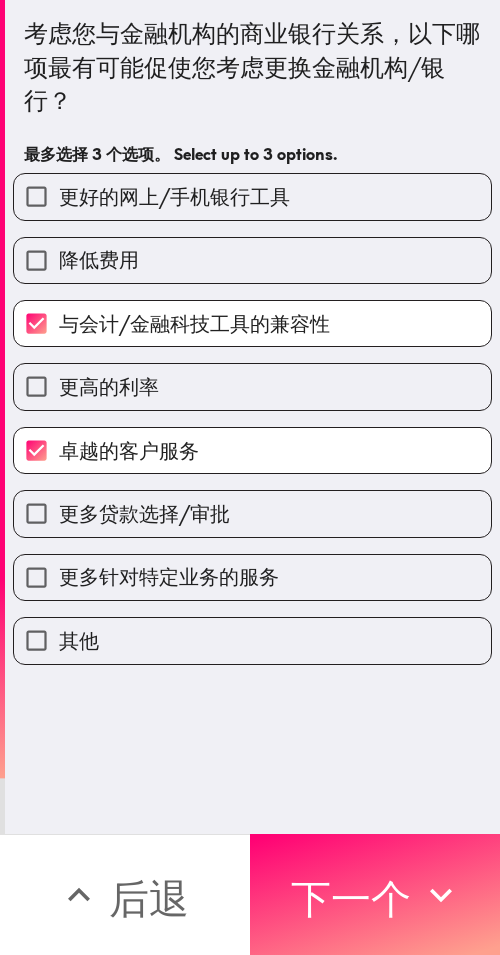 click on "更好的网上/手机银行工具" at bounding box center (252, 196) 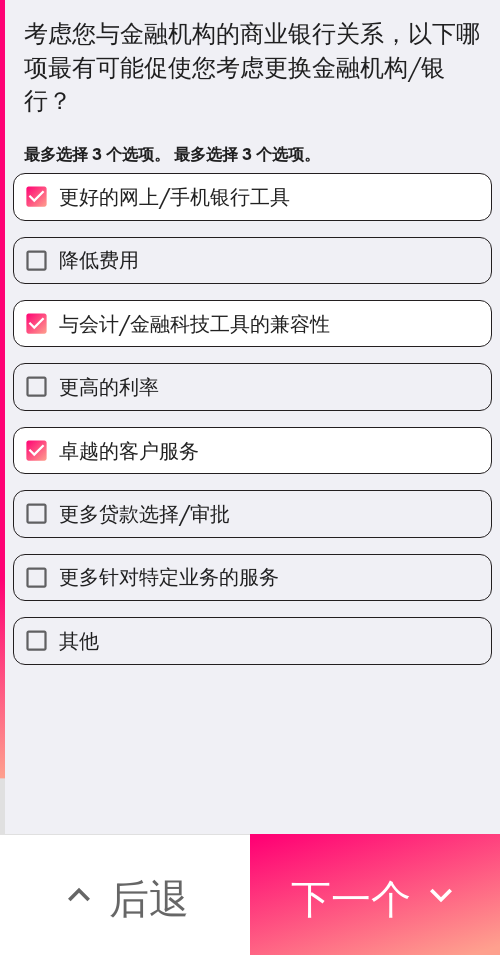 drag, startPoint x: 445, startPoint y: 867, endPoint x: 498, endPoint y: 868, distance: 53.009434 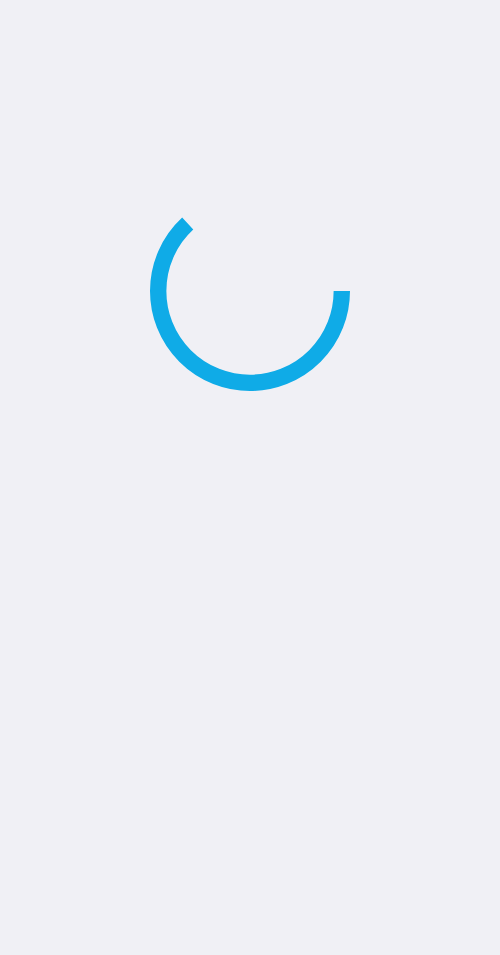scroll, scrollTop: 0, scrollLeft: 0, axis: both 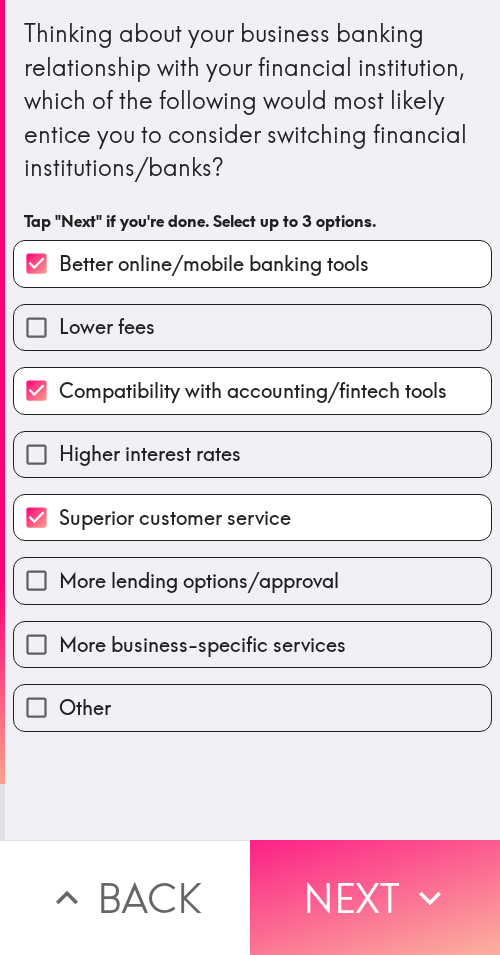 click on "Next" at bounding box center (375, 897) 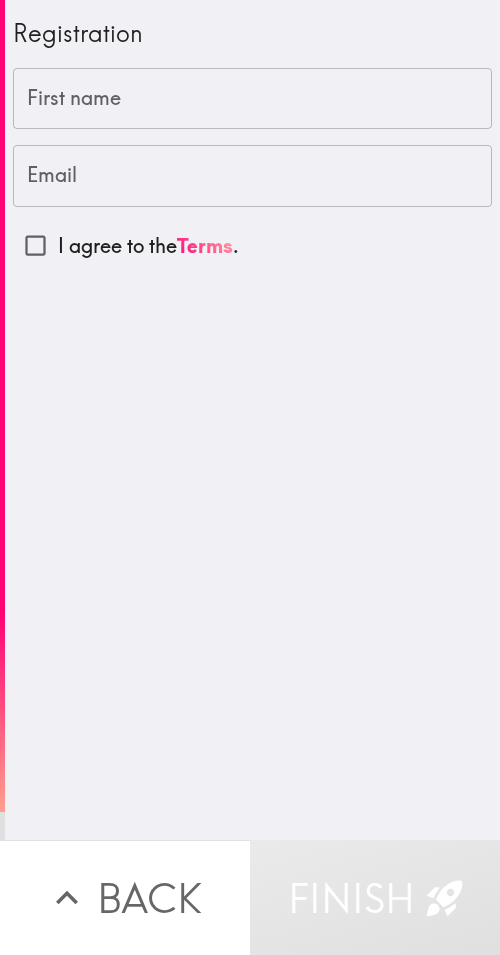 click on "First name" at bounding box center [252, 99] 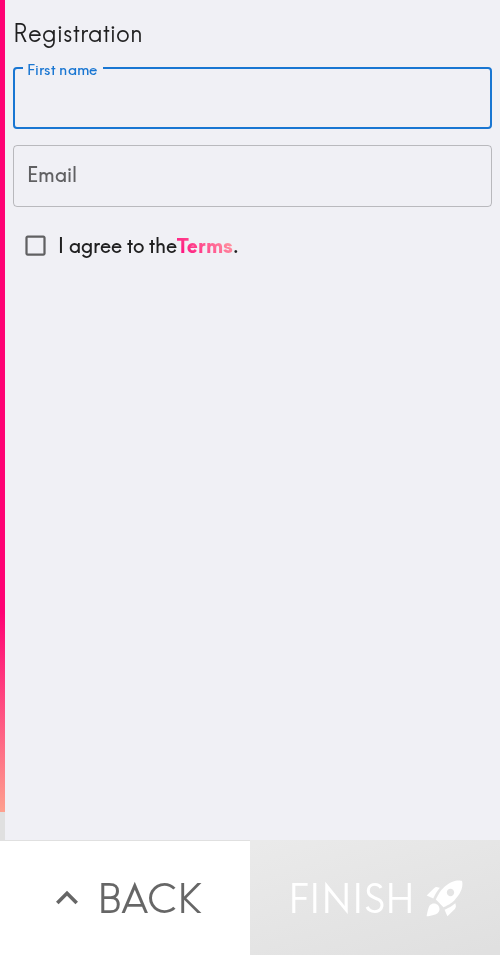 paste on "[FIRST]" 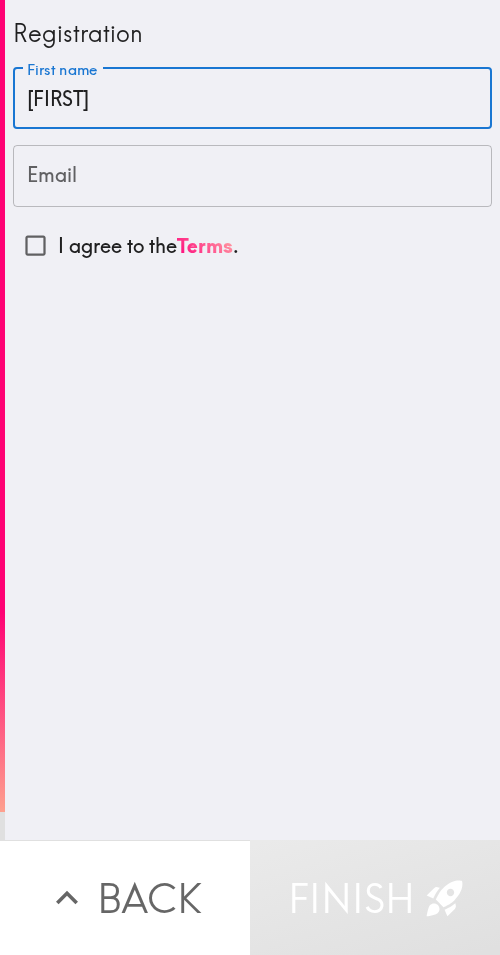 type on "[FIRST]" 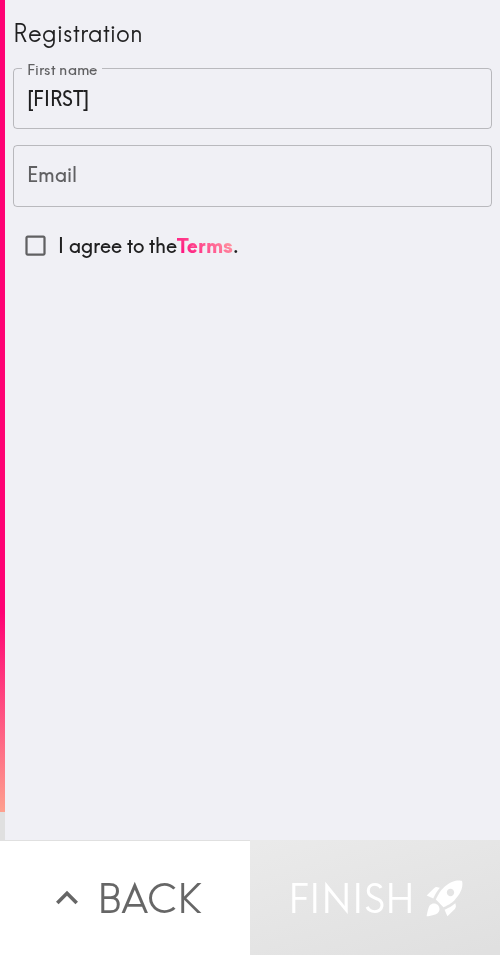 click on "Email" at bounding box center (252, 176) 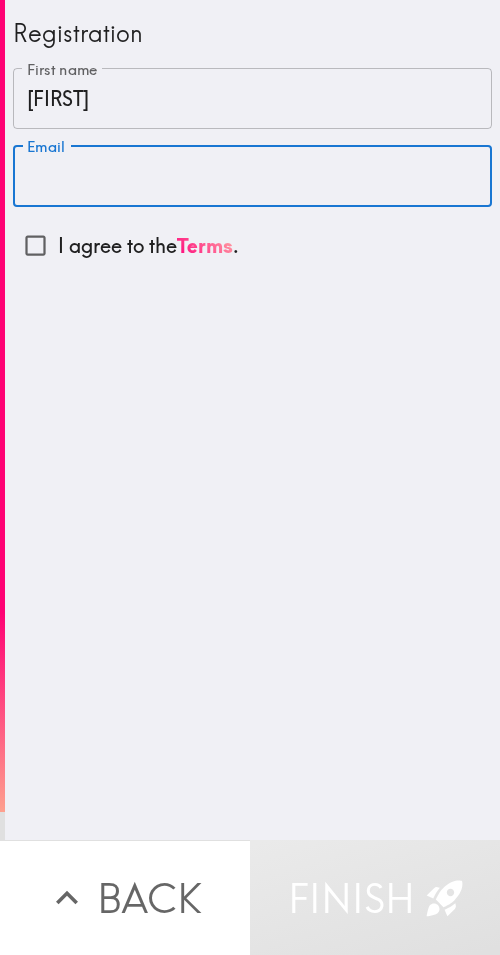 paste on "andrewyu8yu@[EMAIL]" 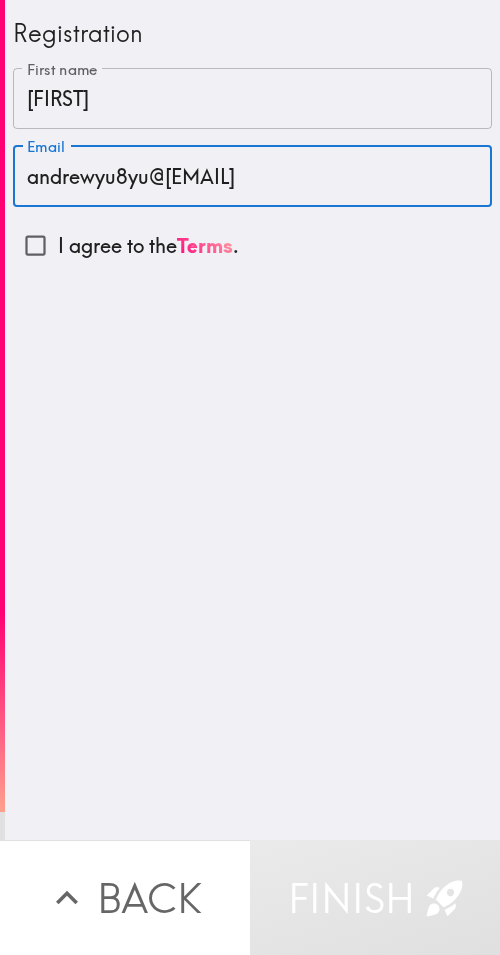type on "andrewyu8yu@[EMAIL]" 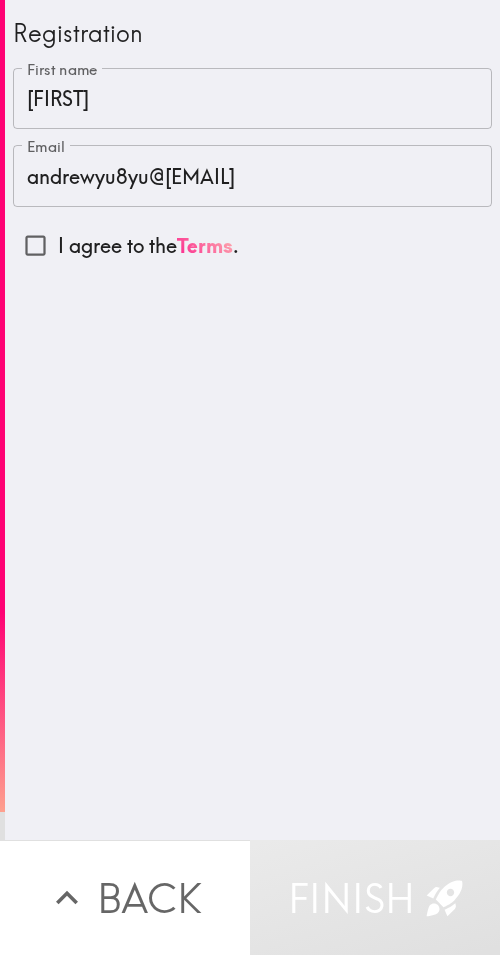 click on "Terms" at bounding box center (205, 245) 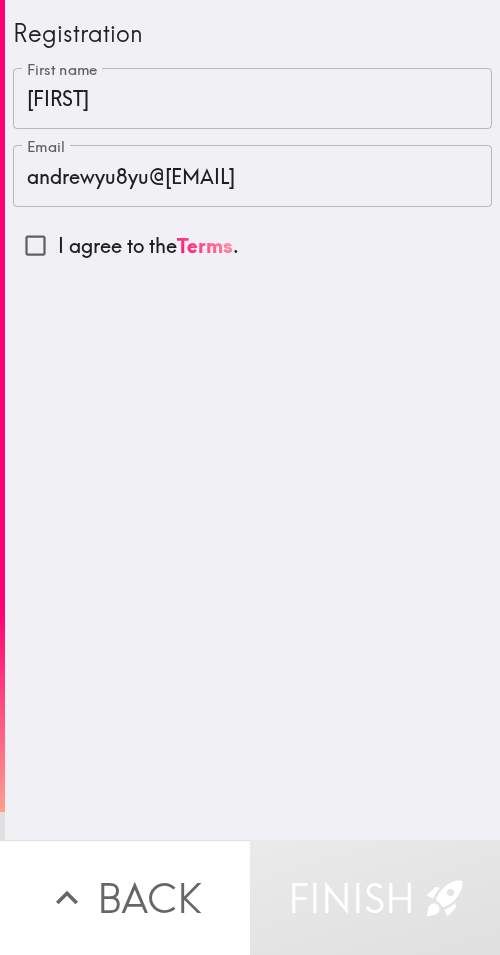 click on "I agree to the  Terms ." at bounding box center (148, 246) 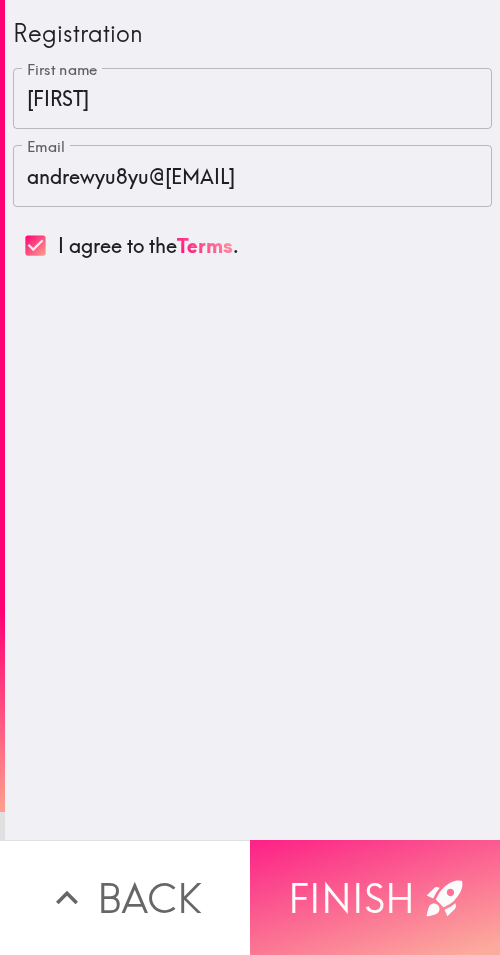 click on "Finish" at bounding box center (375, 897) 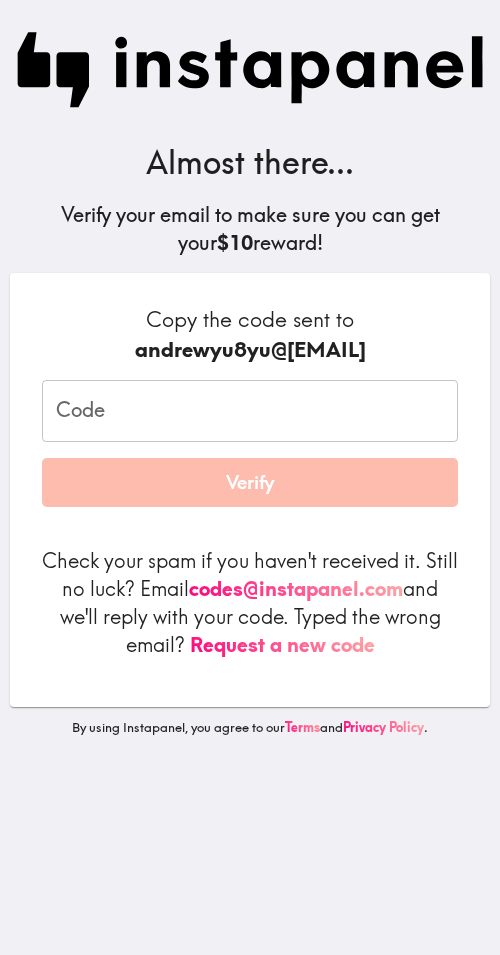 click on "Code" at bounding box center [250, 411] 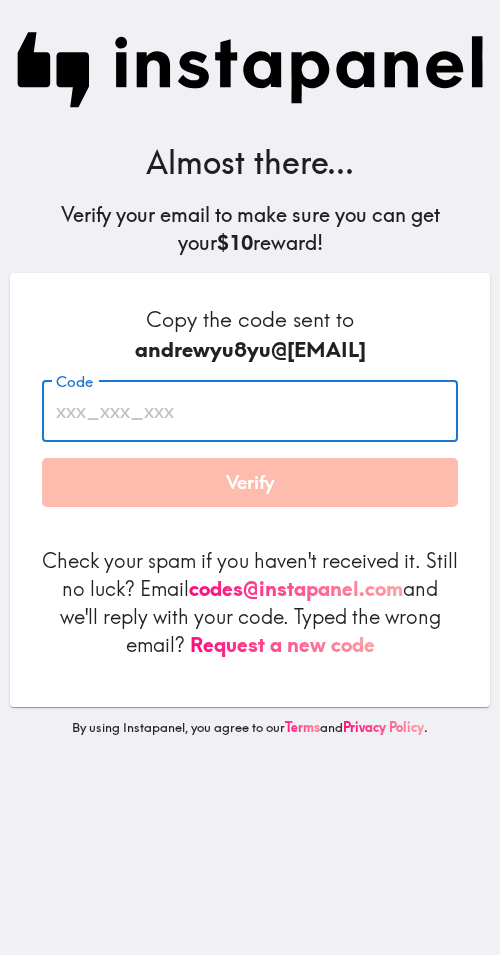paste on "PUf_46F_7bG" 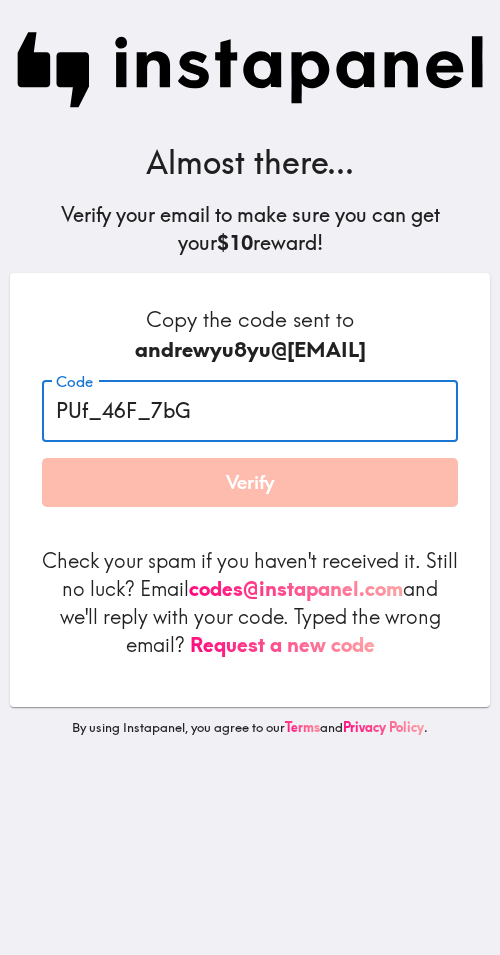 type on "PUf_46F_7bG" 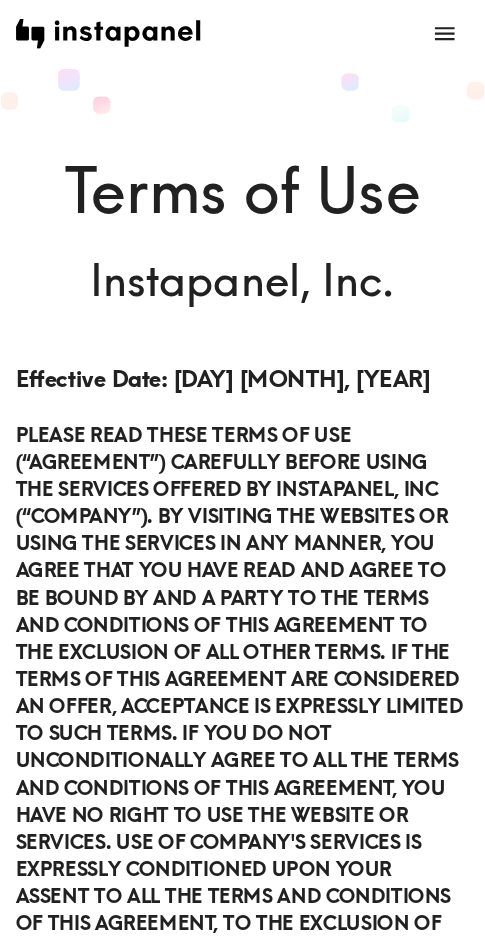 scroll, scrollTop: 0, scrollLeft: 0, axis: both 